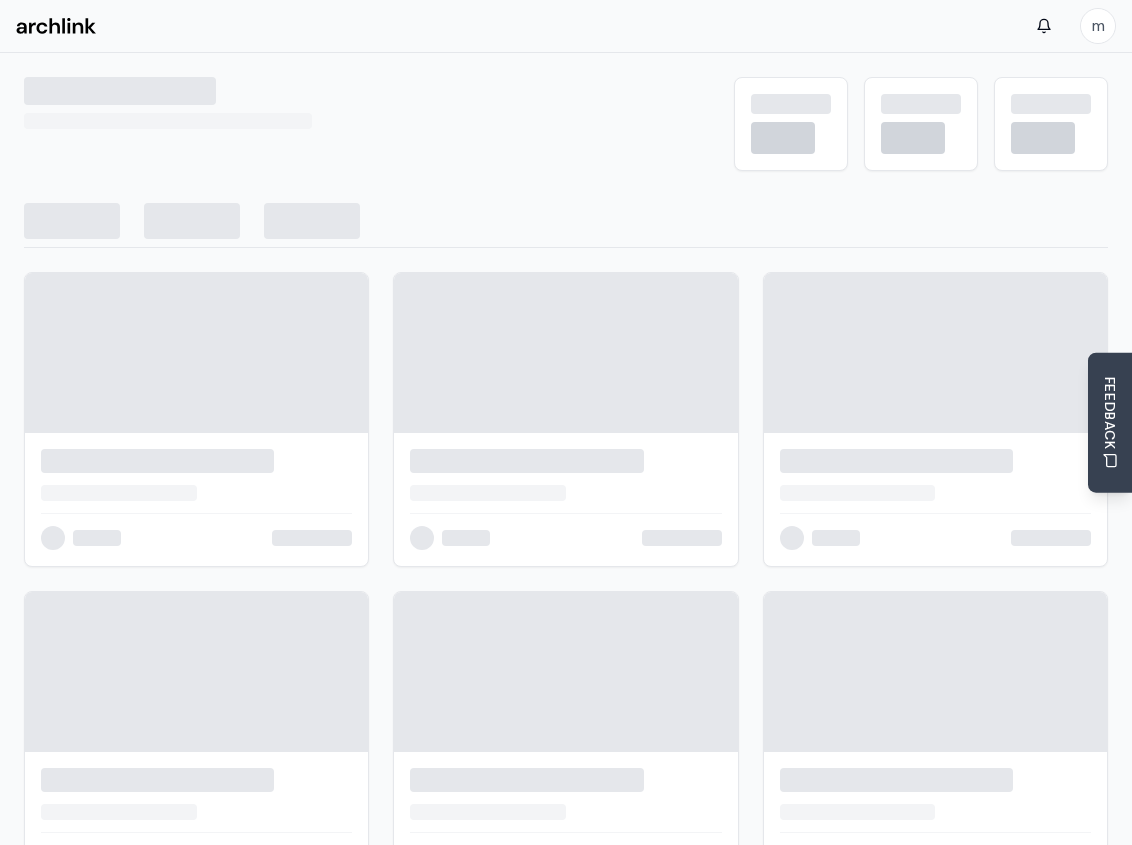 scroll, scrollTop: 0, scrollLeft: 0, axis: both 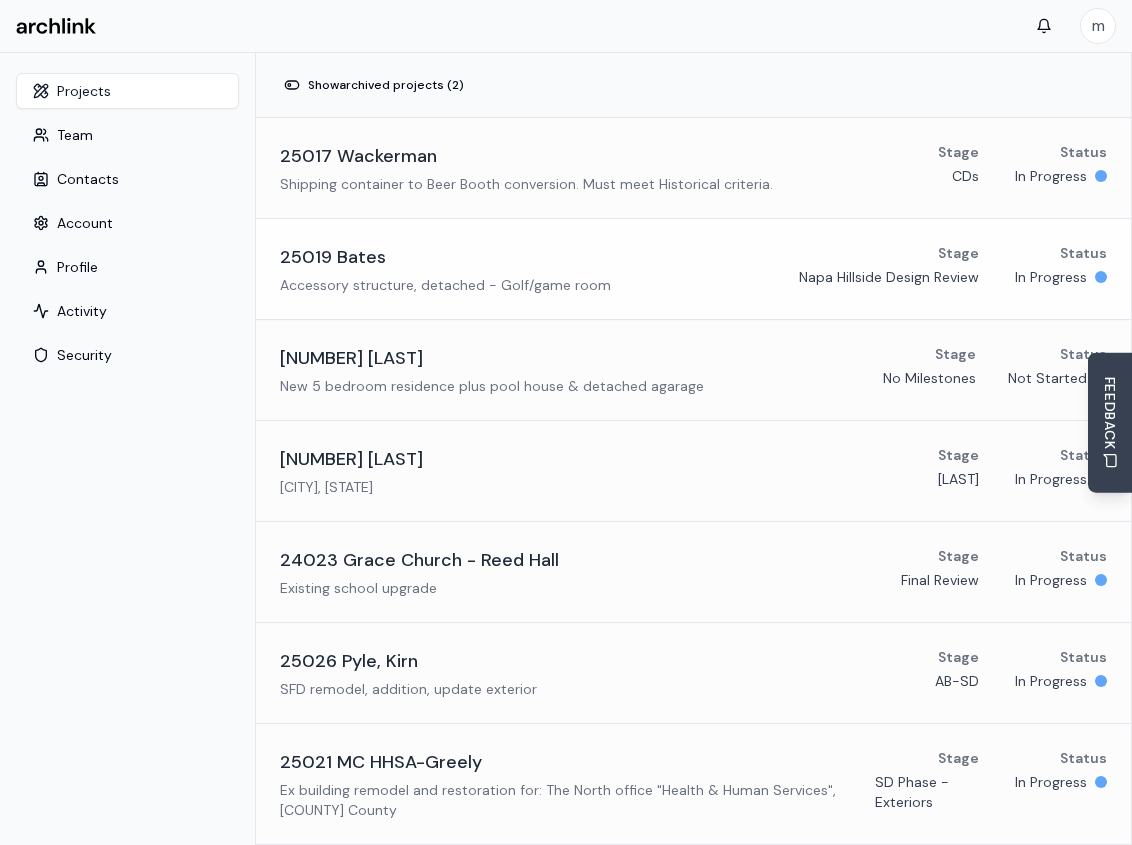 click on "25019 Bates" at bounding box center [445, 257] 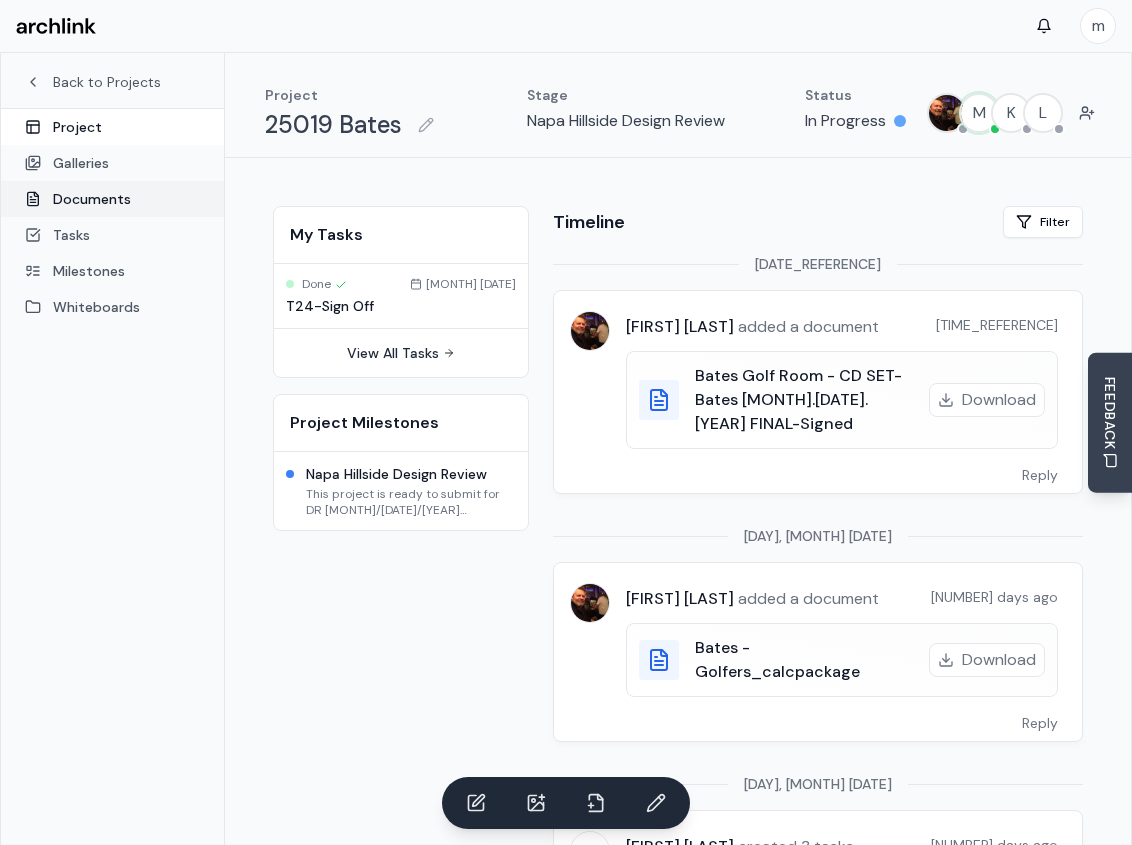 click on "Documents" at bounding box center [112, 199] 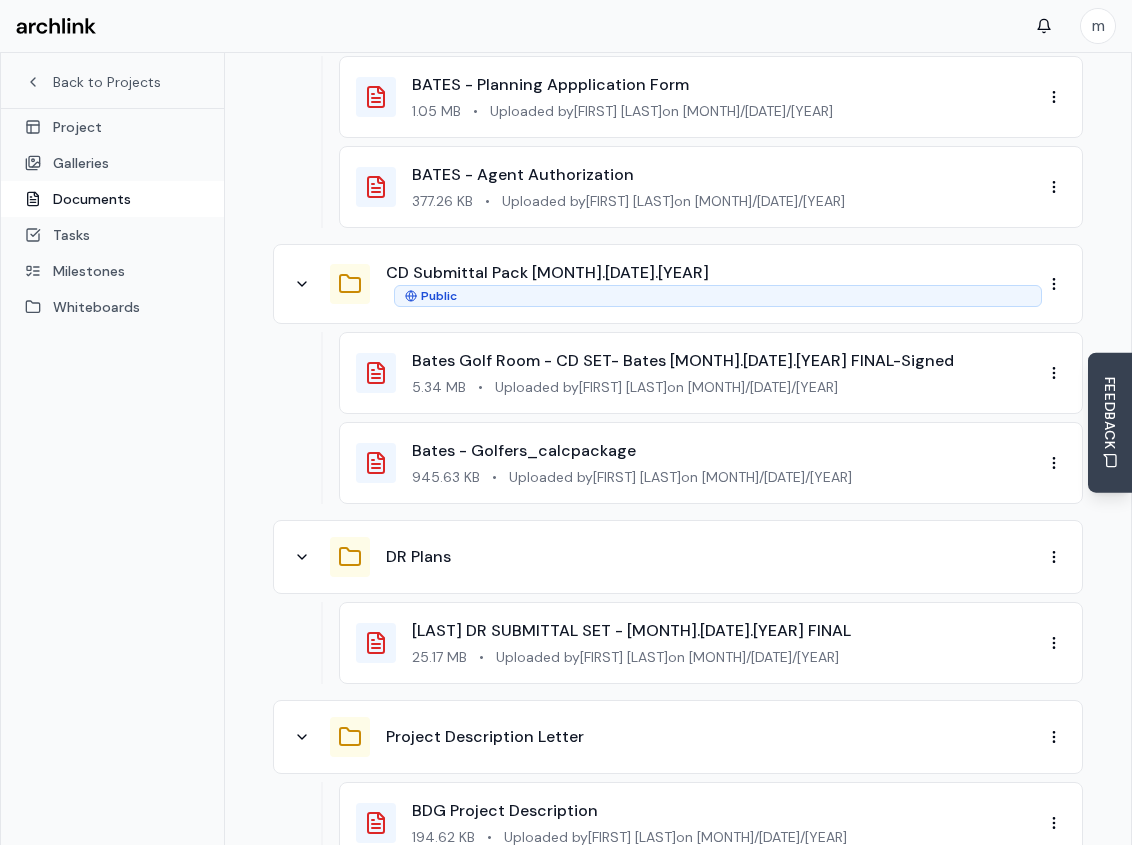 scroll, scrollTop: 500, scrollLeft: 0, axis: vertical 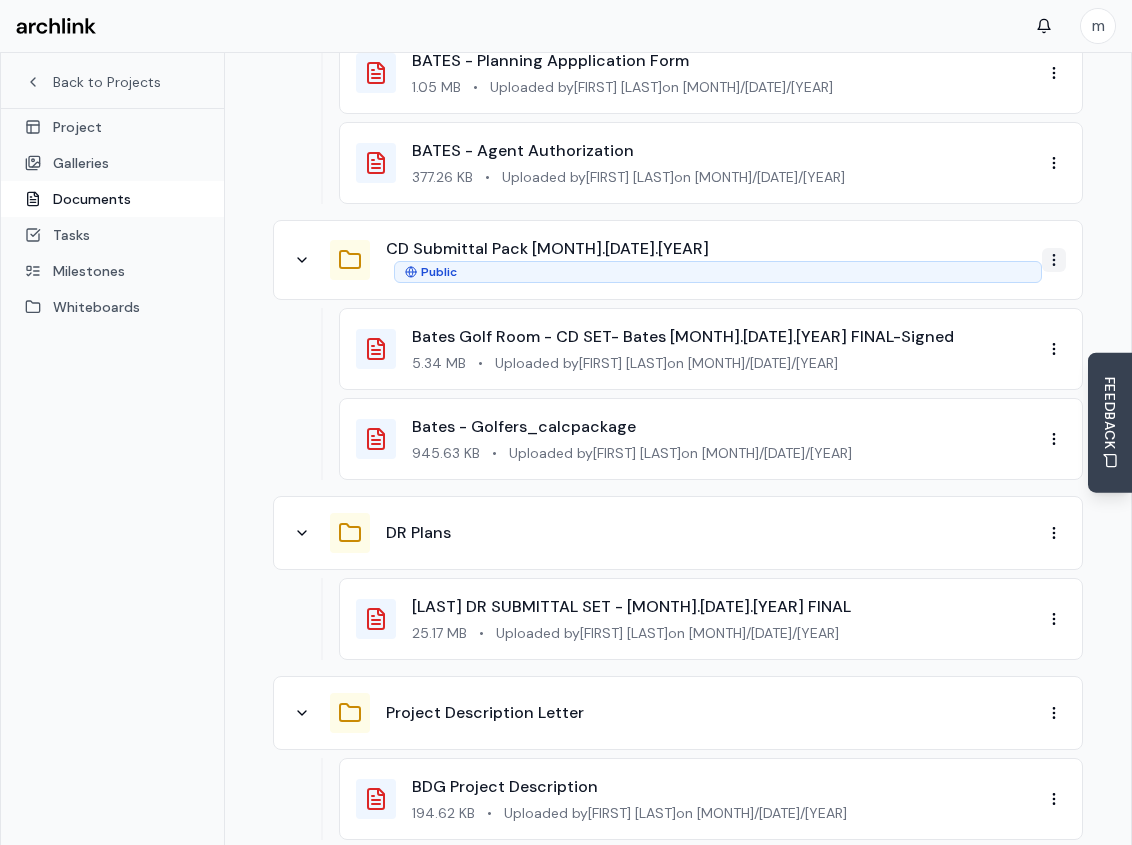 click on "m Back to Projects Project Galleries Documents Tasks Milestones Whiteboards Project 25019 Bates Stage Napa Hillside Design Review Status In Progress M K L Documents Upload Document New Folder AI Document Application for DR BATES - Planning Appplication Form 1.05 MB • Uploaded by  [FIRST] [LAST]  on   [MONTH]/[DATE]/[YEAR] BATES - Agent Authorization 377.26 KB • Uploaded by  [FIRST] [LAST]  on   [MONTH]/[DATE]/[YEAR] CD Submittal Pack [MONTH].[DATE].[YEAR] Public Bates Golf Room - CD SET- Bates [MONTH].[DATE].[YEAR] FINAL-Signed 5.34 MB • Uploaded by  [FIRST] [LAST]  on   [MONTH]/[DATE]/[YEAR] Bates - Golfers_calcpackage 945.63 KB • Uploaded by  [FIRST] [LAST]  on   [MONTH]/[DATE]/[YEAR] DR Plans Bates DR SUBMITTAL SET - [MONTH].[DATE].[YEAR] FINAL 25.17 MB • Uploaded by  [FIRST] [LAST]  on   [MONTH]/[DATE]/[YEAR] Project Description Letter BDG Project Description 194.62 KB • Uploaded by  [FIRST] [LAST]  on   [MONTH]/[DATE]/[YEAR]
To pick up a draggable item, press the space bar.
While dragging, use the arrow keys to move the item.
Press space again to drop the item in its new position, or press escape to cancel.
©" at bounding box center (566, 258) 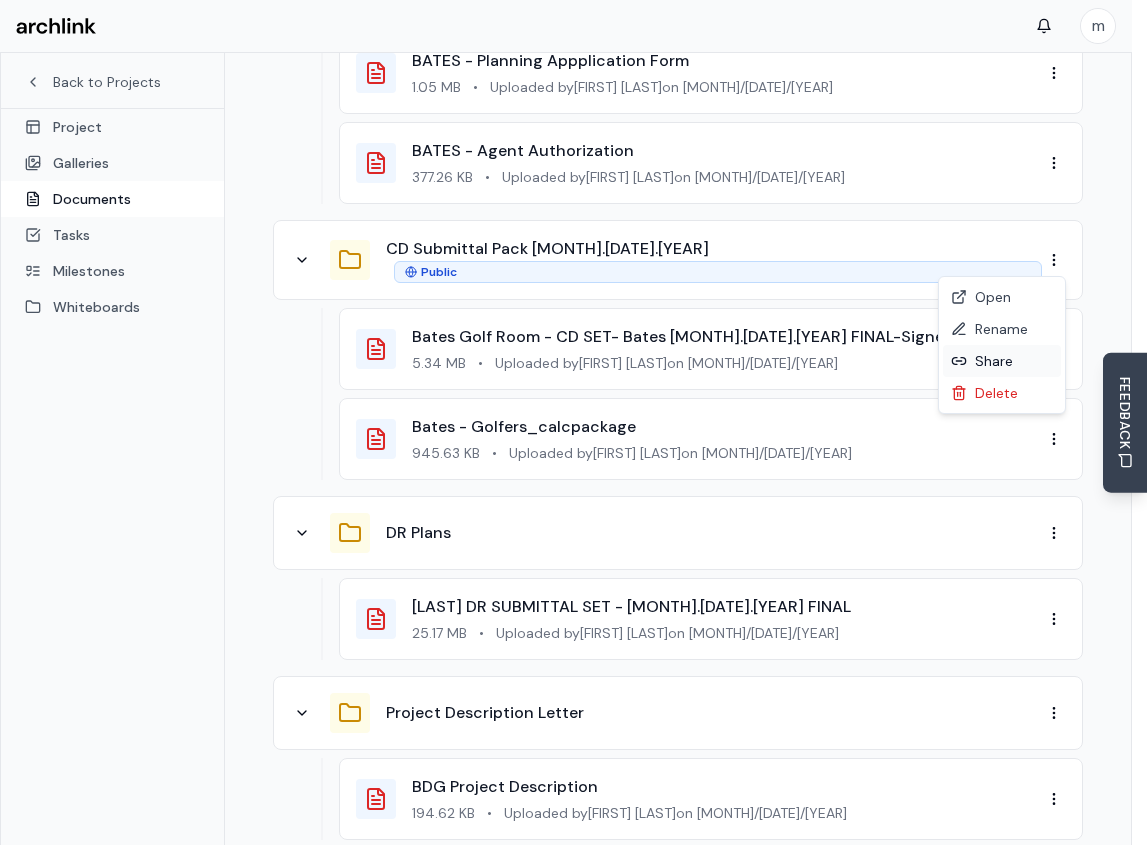 click on "Share" at bounding box center [1002, 361] 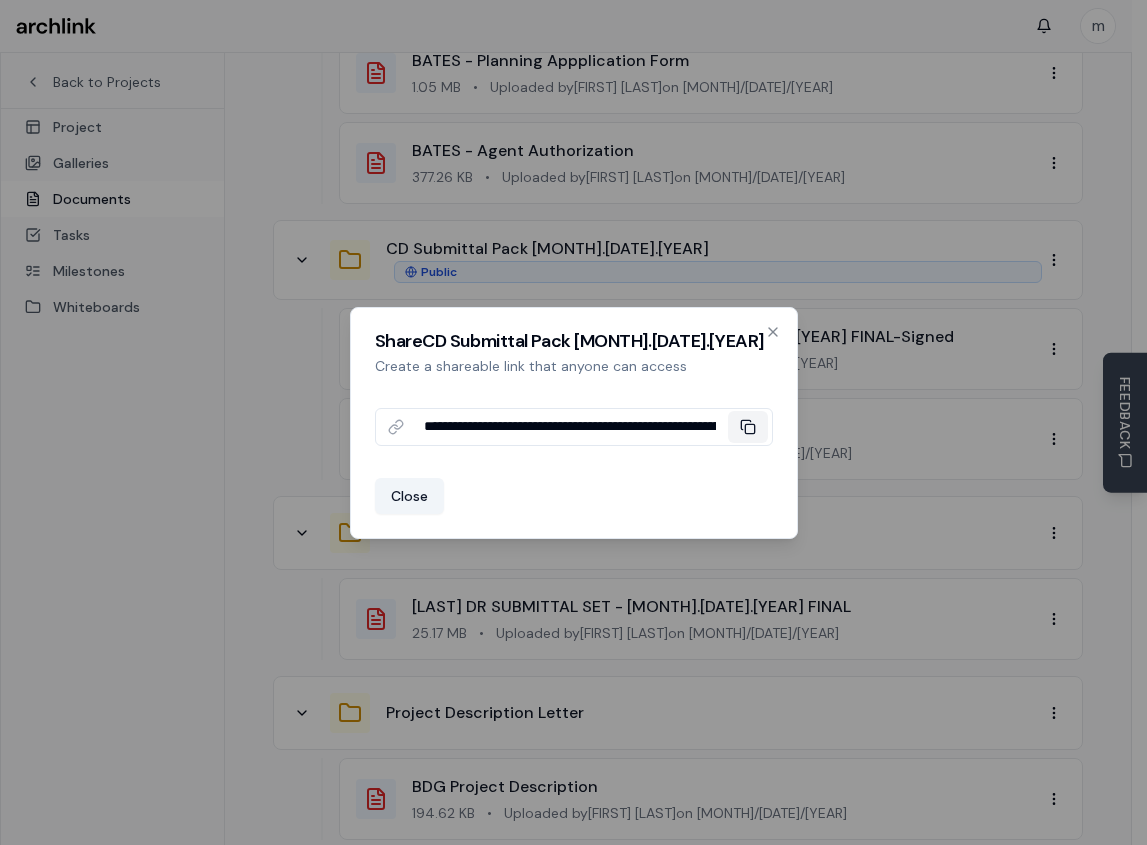 click 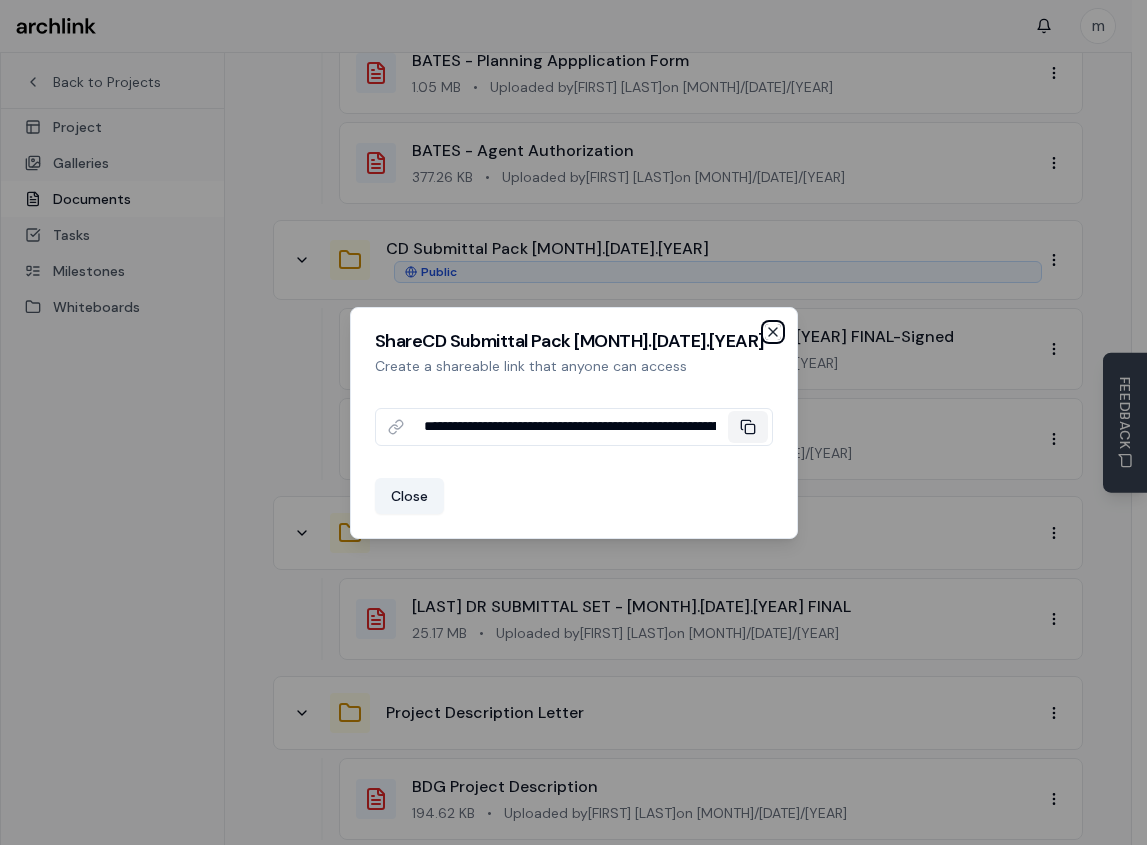 click 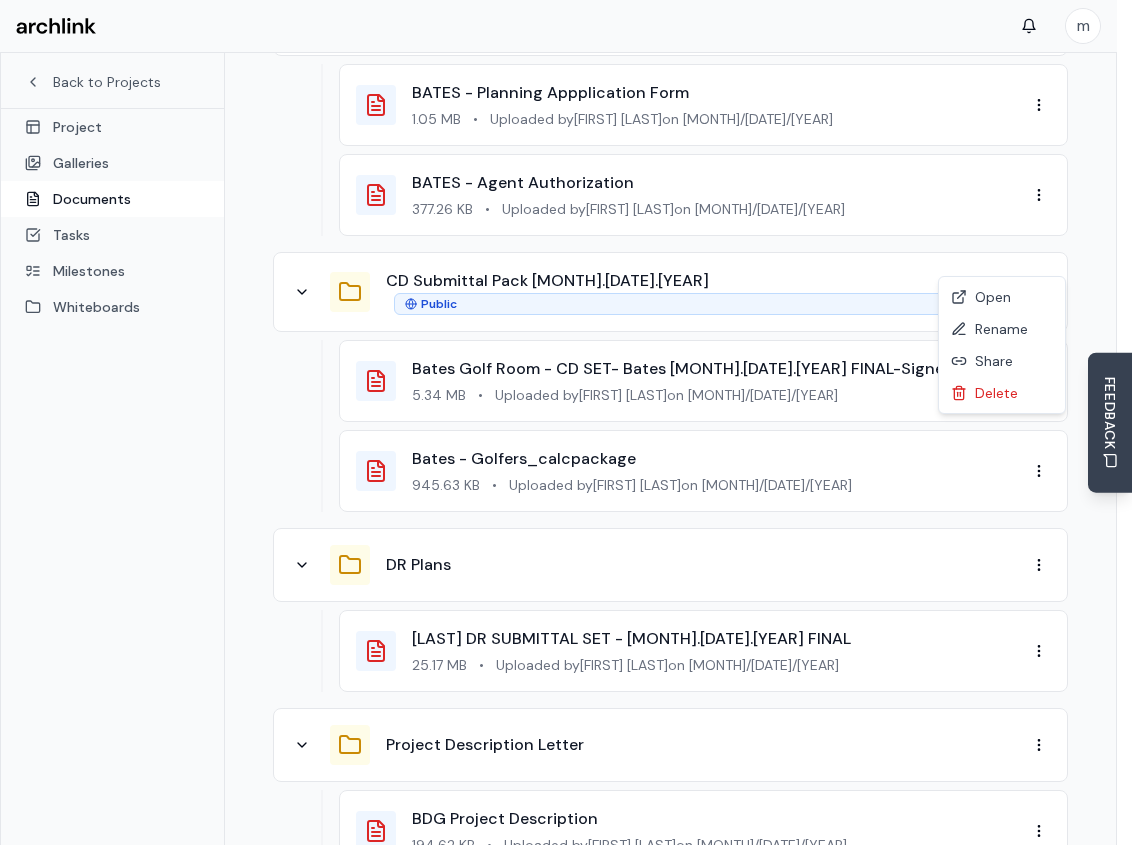 click on "m Back to Projects Project Galleries Documents Tasks Milestones Whiteboards Project 25019 Bates Stage Napa Hillside Design Review Status In Progress M K L Documents Upload Document New Folder AI Document Application for DR BATES - Planning Appplication Form 1.05 MB • Uploaded by  [FIRST] [LAST]  on   [MONTH]/[DATE]/[YEAR] BATES - Agent Authorization 377.26 KB • Uploaded by  [FIRST] [LAST]  on   [MONTH]/[DATE]/[YEAR] CD Submittal Pack [MONTH].[DATE].[YEAR] Public Bates Golf Room - CD SET- Bates [MONTH].[DATE].[YEAR] FINAL-Signed 5.34 MB • Uploaded by  [FIRST] [LAST]  on   [MONTH]/[DATE]/[YEAR] Bates - Golfers_calcpackage 945.63 KB • Uploaded by  [FIRST] [LAST]  on   [MONTH]/[DATE]/[YEAR] DR Plans Bates DR SUBMITTAL SET - [MONTH].[DATE].[YEAR] FINAL 25.17 MB • Uploaded by  [FIRST] [LAST]  on   [MONTH]/[DATE]/[YEAR] Project Description Letter BDG Project Description 194.62 KB • Uploaded by  [FIRST] [LAST]  on   [MONTH]/[DATE]/[YEAR]
To pick up a draggable item, press the space bar.
While dragging, use the arrow keys to move the item.
Press space again to drop the item in its new position, or press escape to cancel.
©" at bounding box center [566, 274] 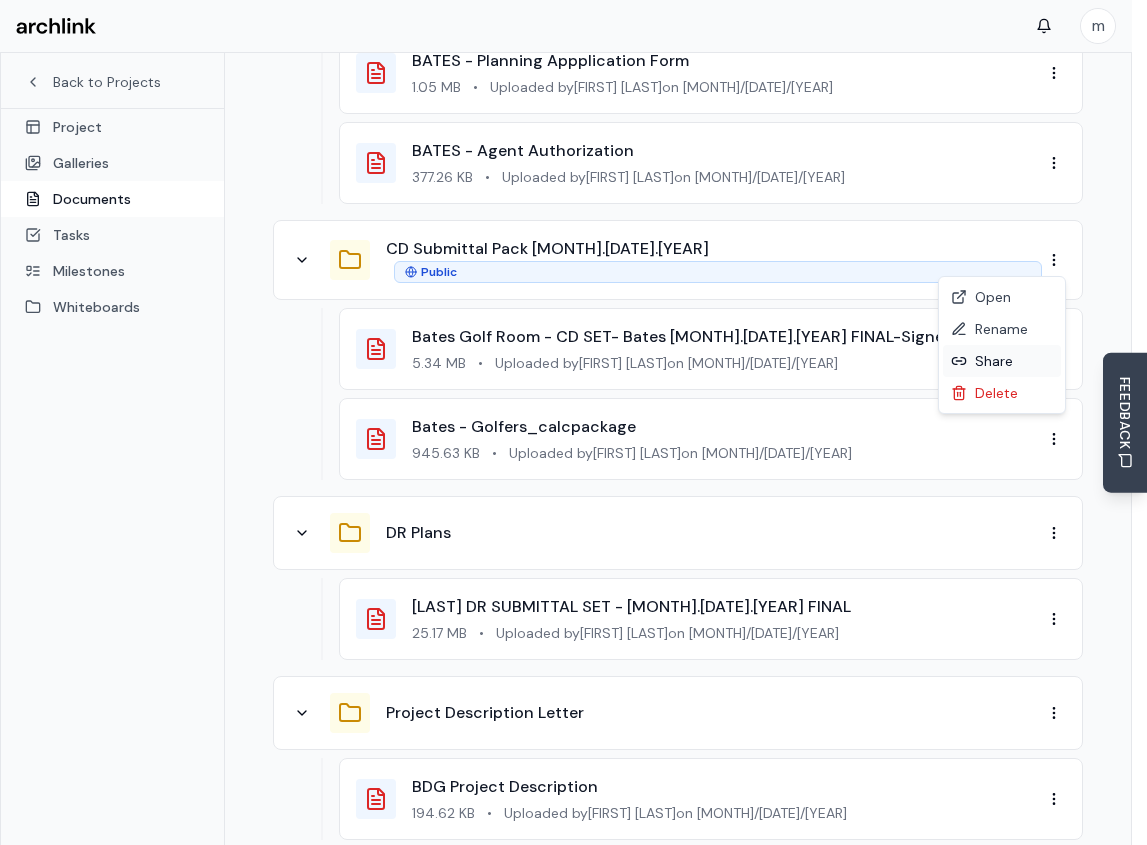 click on "Share" at bounding box center (1002, 361) 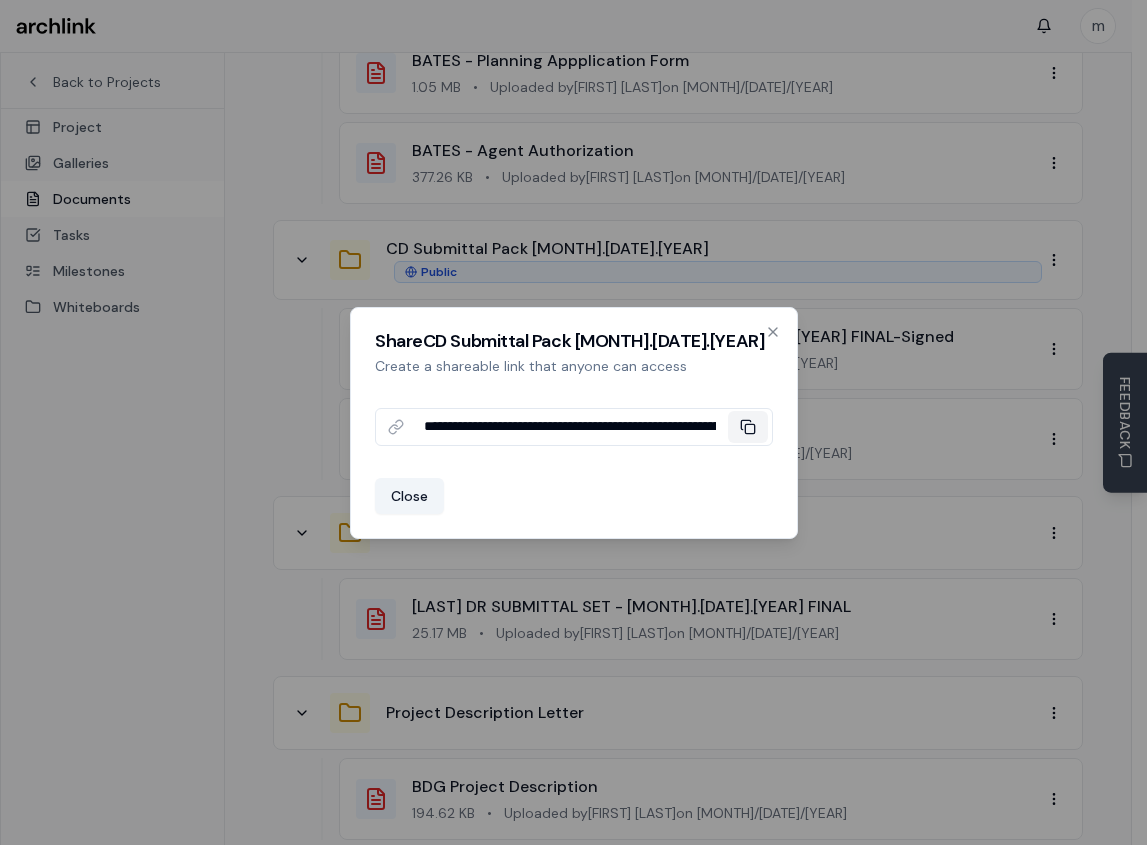click 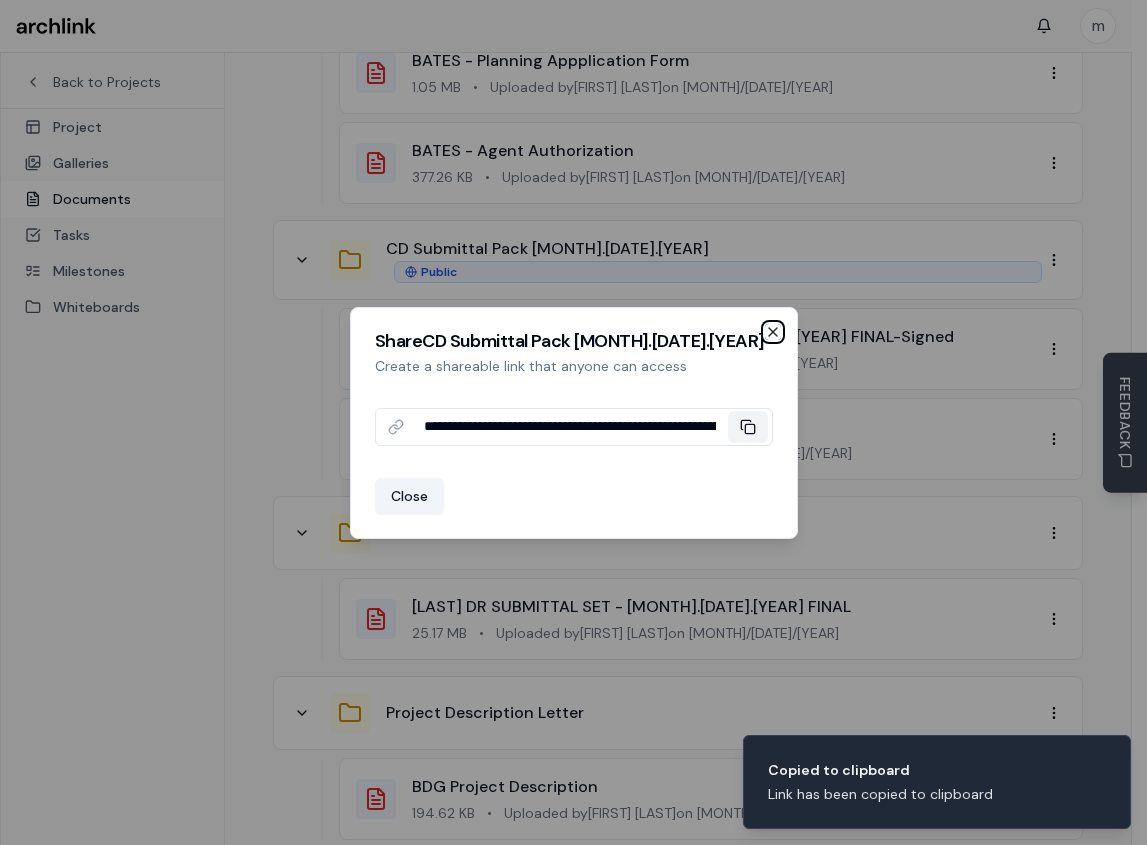 click 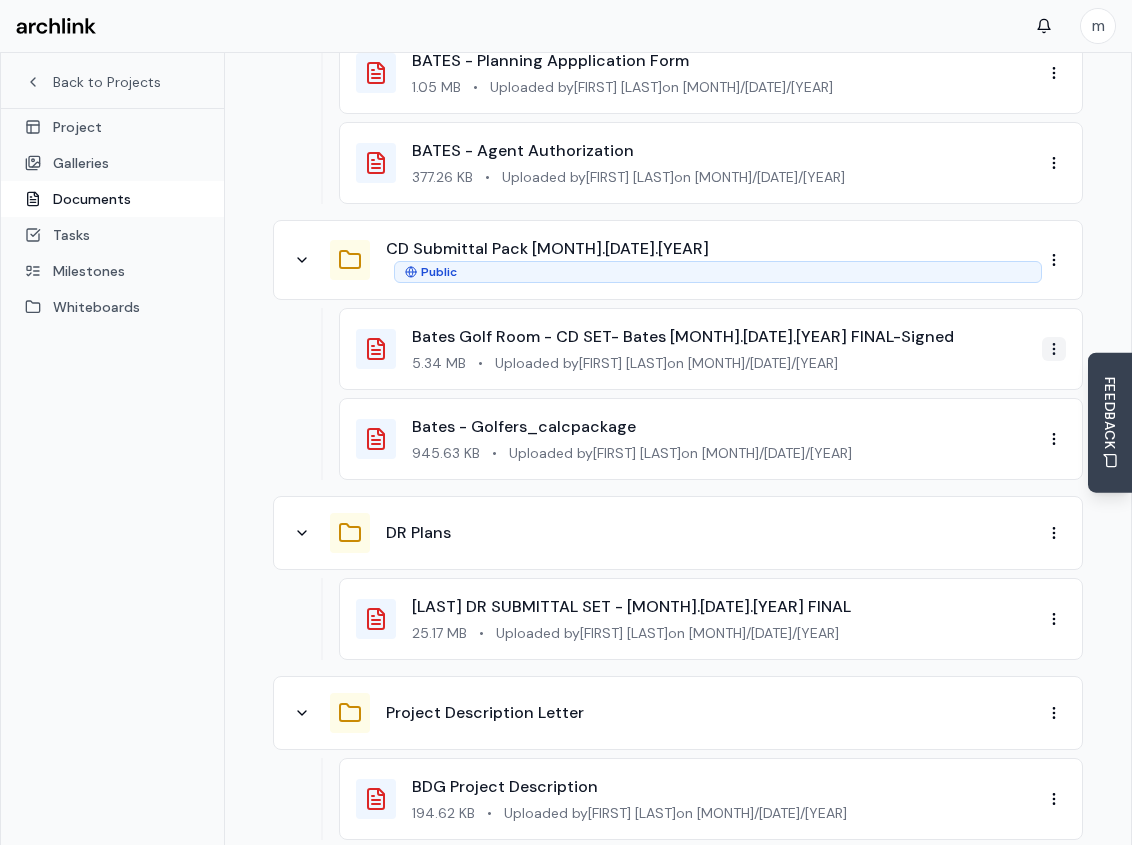 click on "m Back to Projects Project Galleries Documents Tasks Milestones Whiteboards Project 25019 Bates Stage Napa Hillside Design Review Status In Progress M K L Documents Upload Document New Folder AI Document Application for DR BATES - Planning Appplication Form 1.05 MB • Uploaded by  [FIRST] [LAST]  on   [MONTH]/[DATE]/[YEAR] BATES - Agent Authorization 377.26 KB • Uploaded by  [FIRST] [LAST]  on   [MONTH]/[DATE]/[YEAR] CD Submittal Pack [MONTH].[DATE].[YEAR] Public Bates Golf Room - CD SET- Bates [MONTH].[DATE].[YEAR] FINAL-Signed 5.34 MB • Uploaded by  [FIRST] [LAST]  on   [MONTH]/[DATE]/[YEAR] Bates - Golfers_calcpackage 945.63 KB • Uploaded by  [FIRST] [LAST]  on   [MONTH]/[DATE]/[YEAR] DR Plans Bates DR SUBMITTAL SET - [MONTH].[DATE].[YEAR] FINAL 25.17 MB • Uploaded by  [FIRST] [LAST]  on   [MONTH]/[DATE]/[YEAR] Project Description Letter BDG Project Description 194.62 KB • Uploaded by  [FIRST] [LAST]  on   [MONTH]/[DATE]/[YEAR]
To pick up a draggable item, press the space bar.
While dragging, use the arrow keys to move the item.
Press space again to drop the item in its new position, or press escape to cancel.
©" at bounding box center (566, 258) 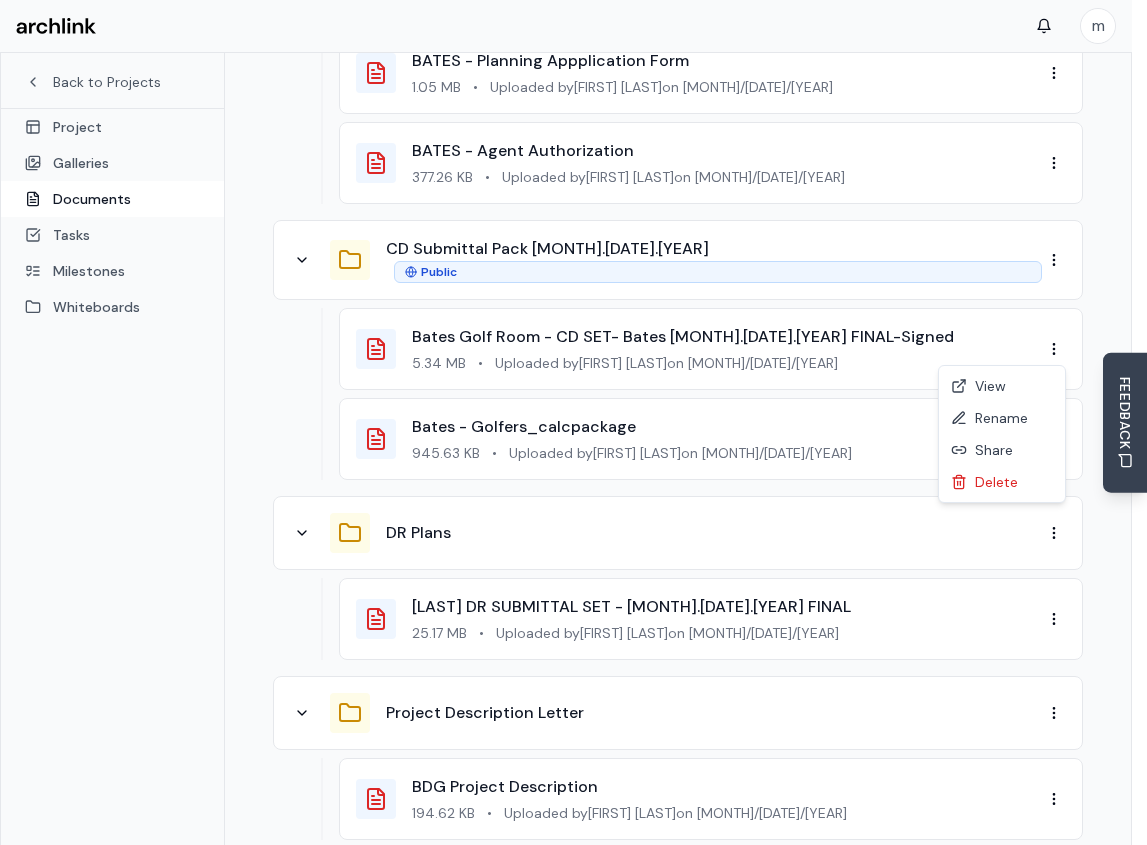 click on "m Back to Projects Project Galleries Documents Tasks Milestones Whiteboards Project 25019 Bates Stage Napa Hillside Design Review Status In Progress M K L Documents Upload Document New Folder AI Document Application for DR BATES - Planning Appplication Form 1.05 MB • Uploaded by  [FIRST] [LAST]  on   [MONTH]/[DATE]/[YEAR] BATES - Agent Authorization 377.26 KB • Uploaded by  [FIRST] [LAST]  on   [MONTH]/[DATE]/[YEAR] CD Submittal Pack [MONTH].[DATE].[YEAR] Public Bates Golf Room - CD SET- Bates [MONTH].[DATE].[YEAR] FINAL-Signed 5.34 MB • Uploaded by  [FIRST] [LAST]  on   [MONTH]/[DATE]/[YEAR] Bates - Golfers_calcpackage 945.63 KB • Uploaded by  [FIRST] [LAST]  on   [MONTH]/[DATE]/[YEAR] DR Plans Bates DR SUBMITTAL SET - [MONTH].[DATE].[YEAR] FINAL 25.17 MB • Uploaded by  [FIRST] [LAST]  on   [MONTH]/[DATE]/[YEAR] Project Description Letter BDG Project Description 194.62 KB • Uploaded by  [FIRST] [LAST]  on   [MONTH]/[DATE]/[YEAR]
To pick up a draggable item, press the space bar.
While dragging, use the arrow keys to move the item.
Press space again to drop the item in its new position, or press escape to cancel.
©" at bounding box center (573, 258) 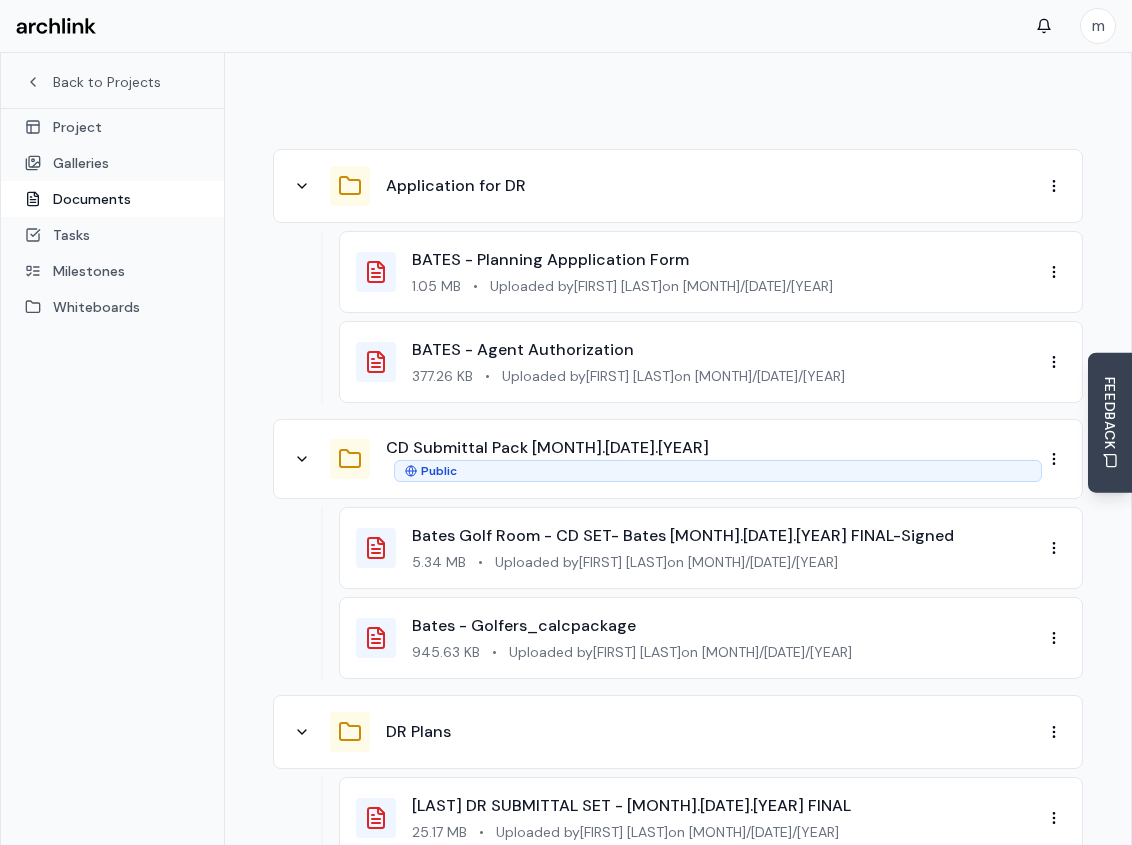 scroll, scrollTop: 300, scrollLeft: 0, axis: vertical 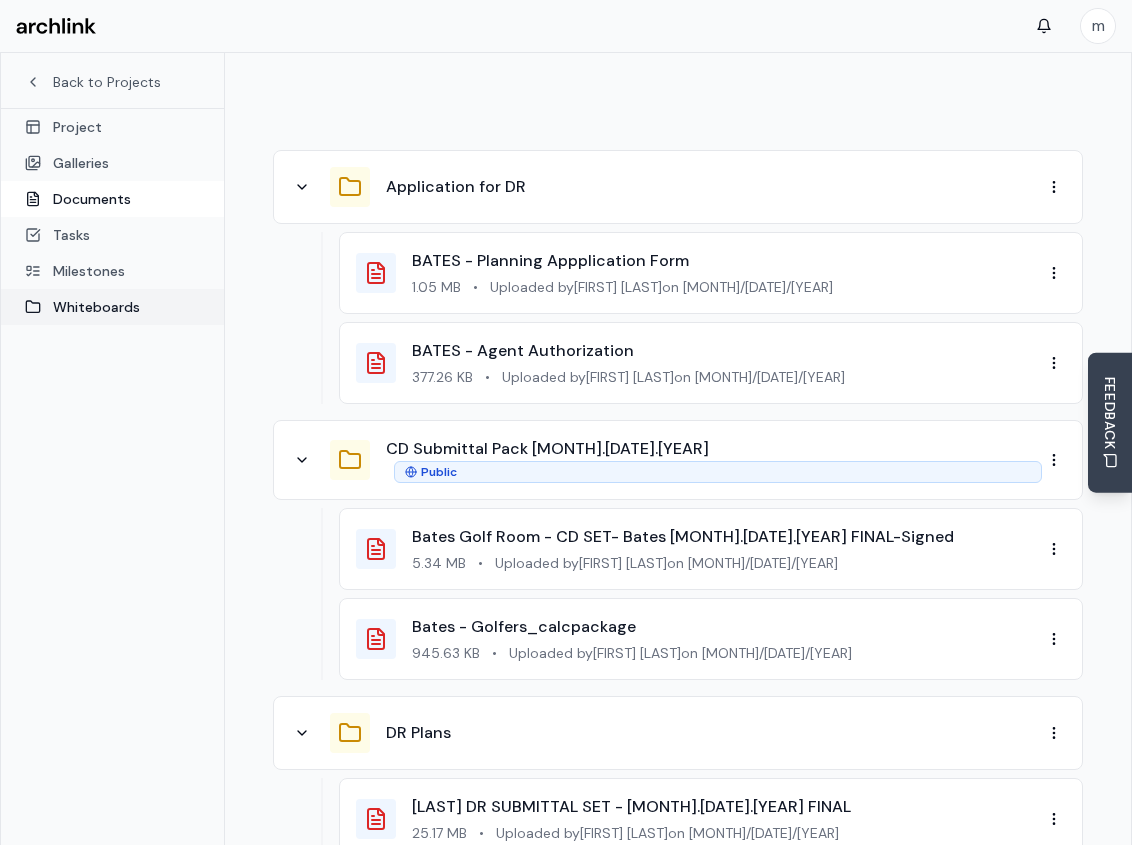 click on "Whiteboards" at bounding box center [112, 307] 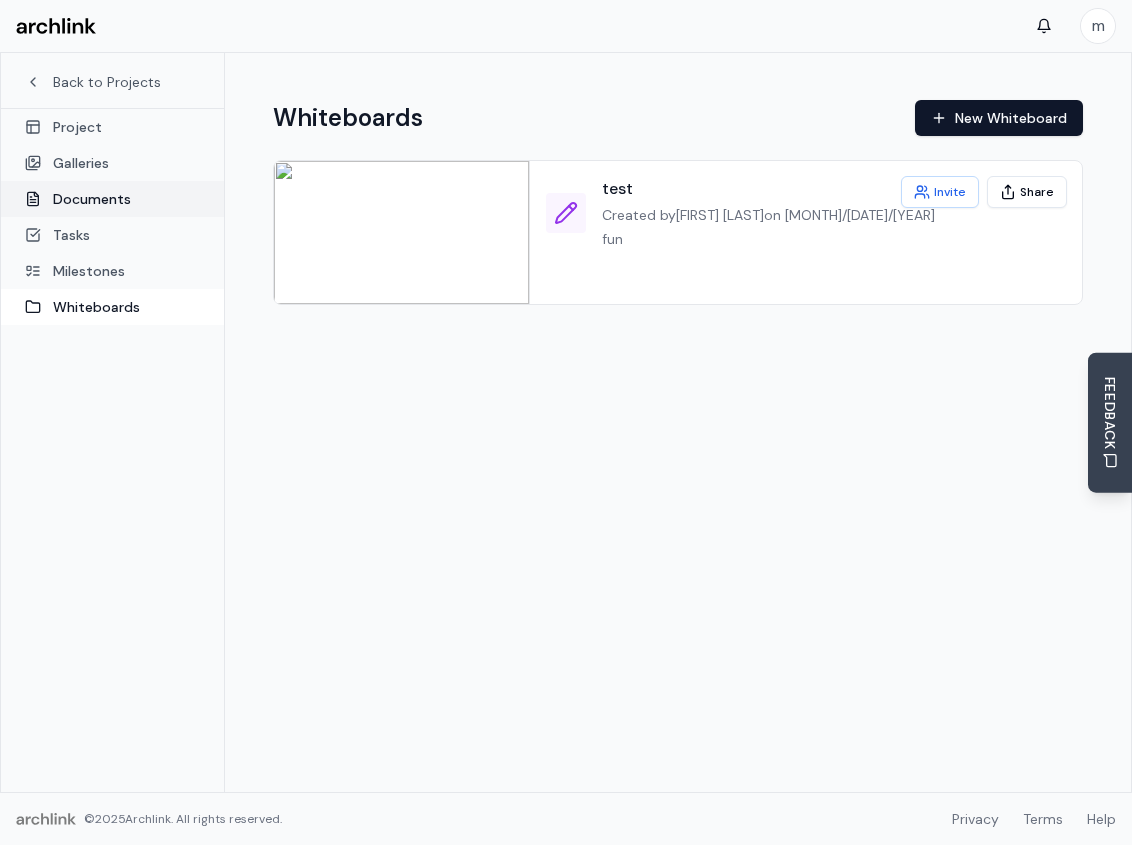 click on "Documents" at bounding box center [112, 199] 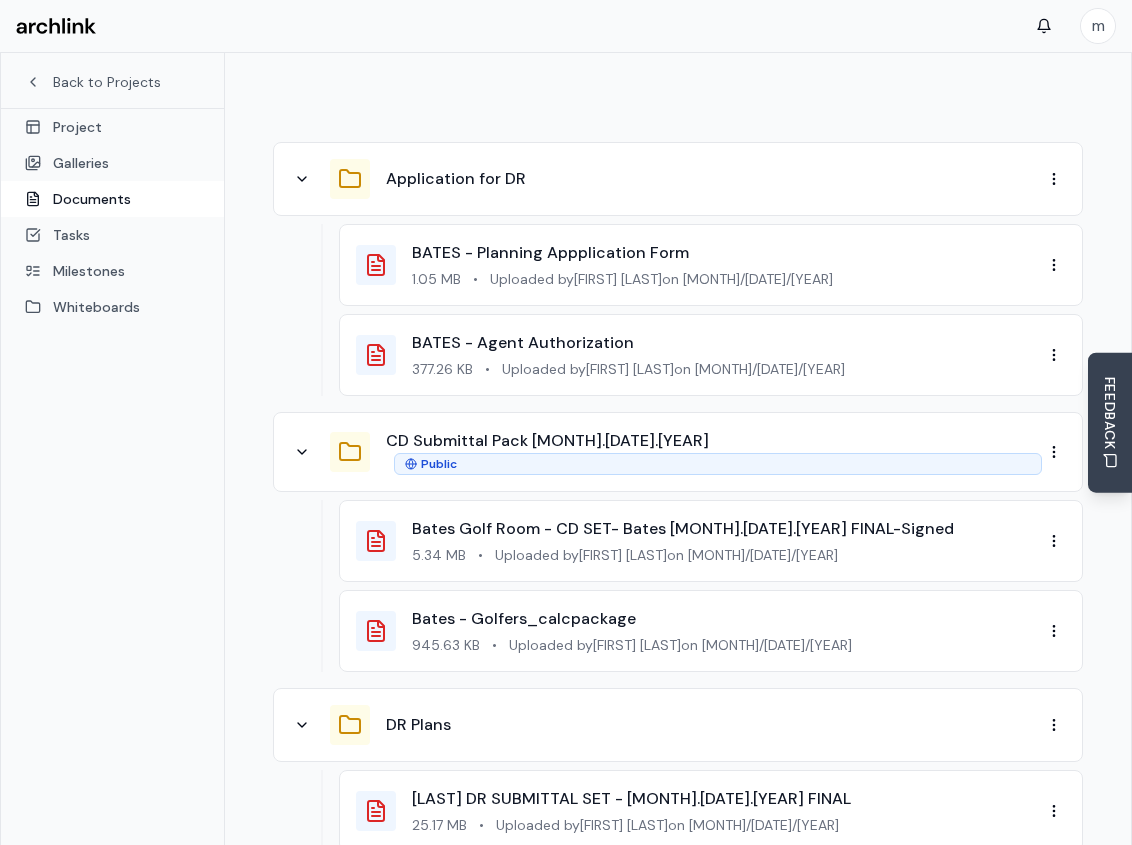 scroll, scrollTop: 272, scrollLeft: 0, axis: vertical 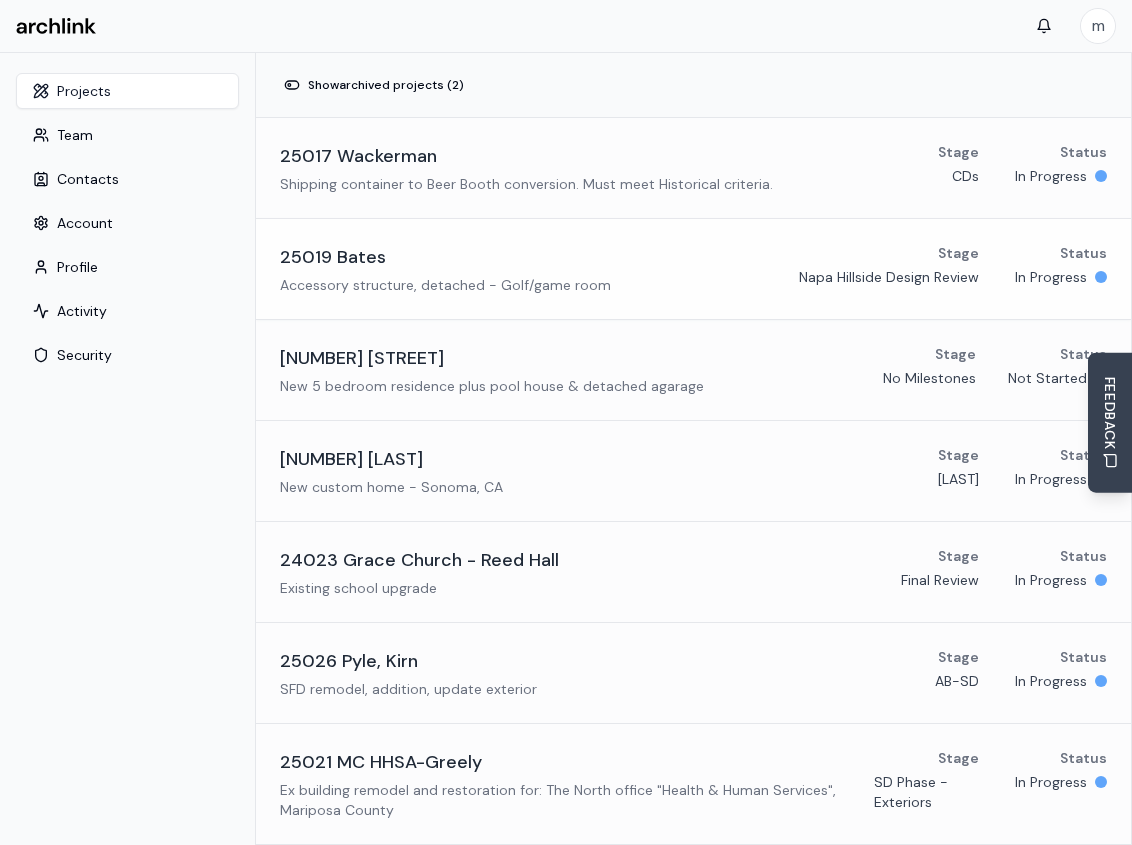 click on "25019 Bates" at bounding box center [445, 257] 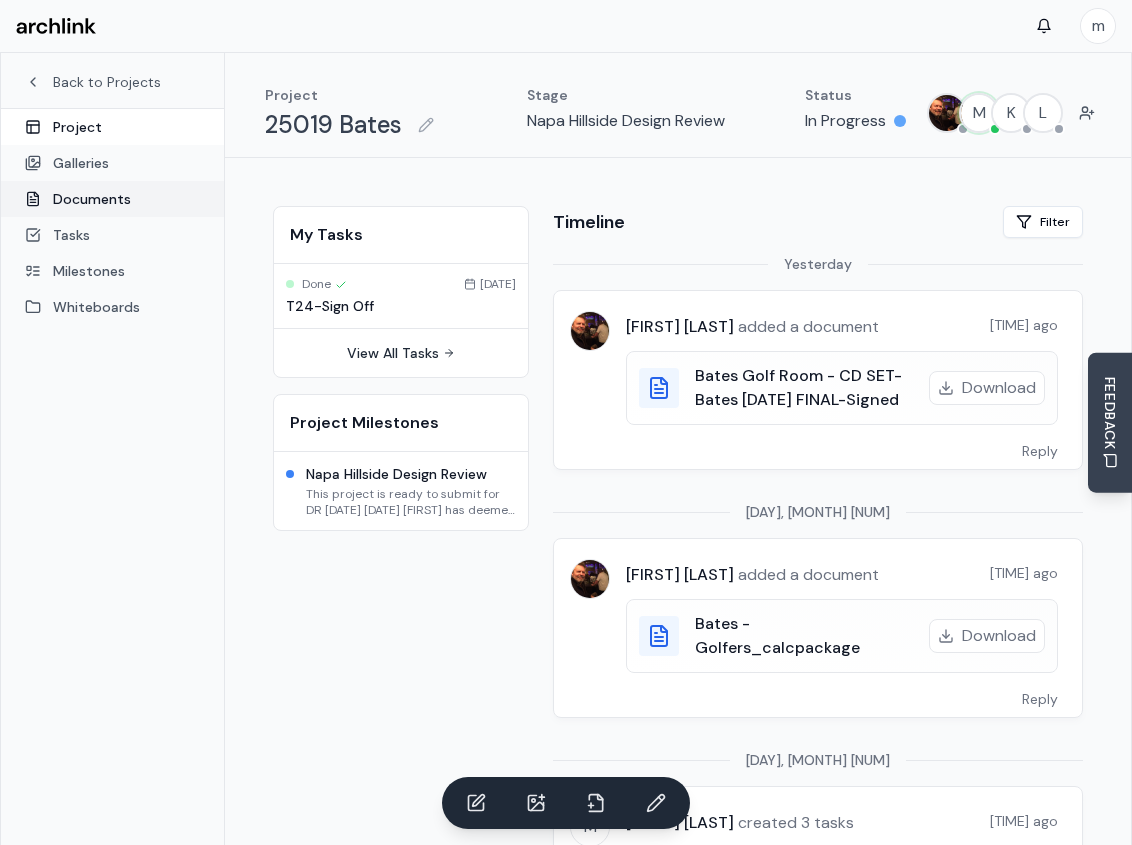 click on "Documents" at bounding box center [112, 199] 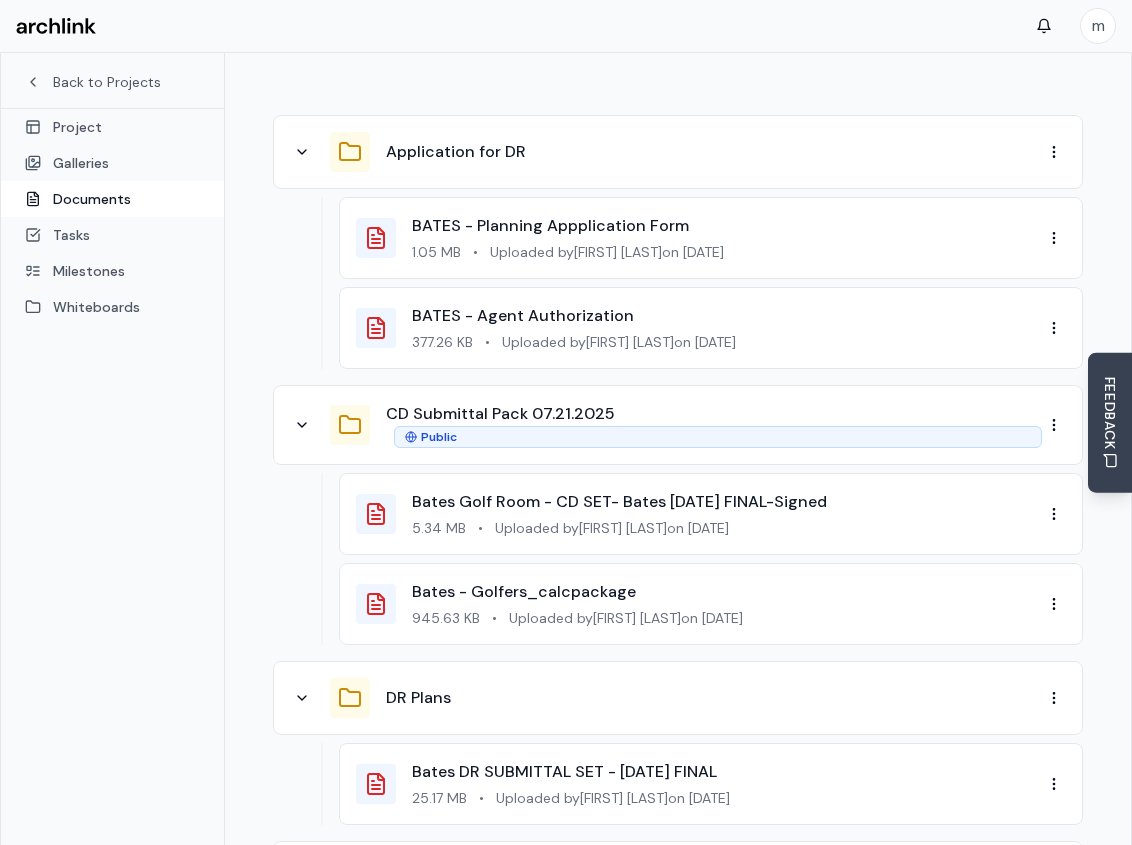 scroll, scrollTop: 300, scrollLeft: 0, axis: vertical 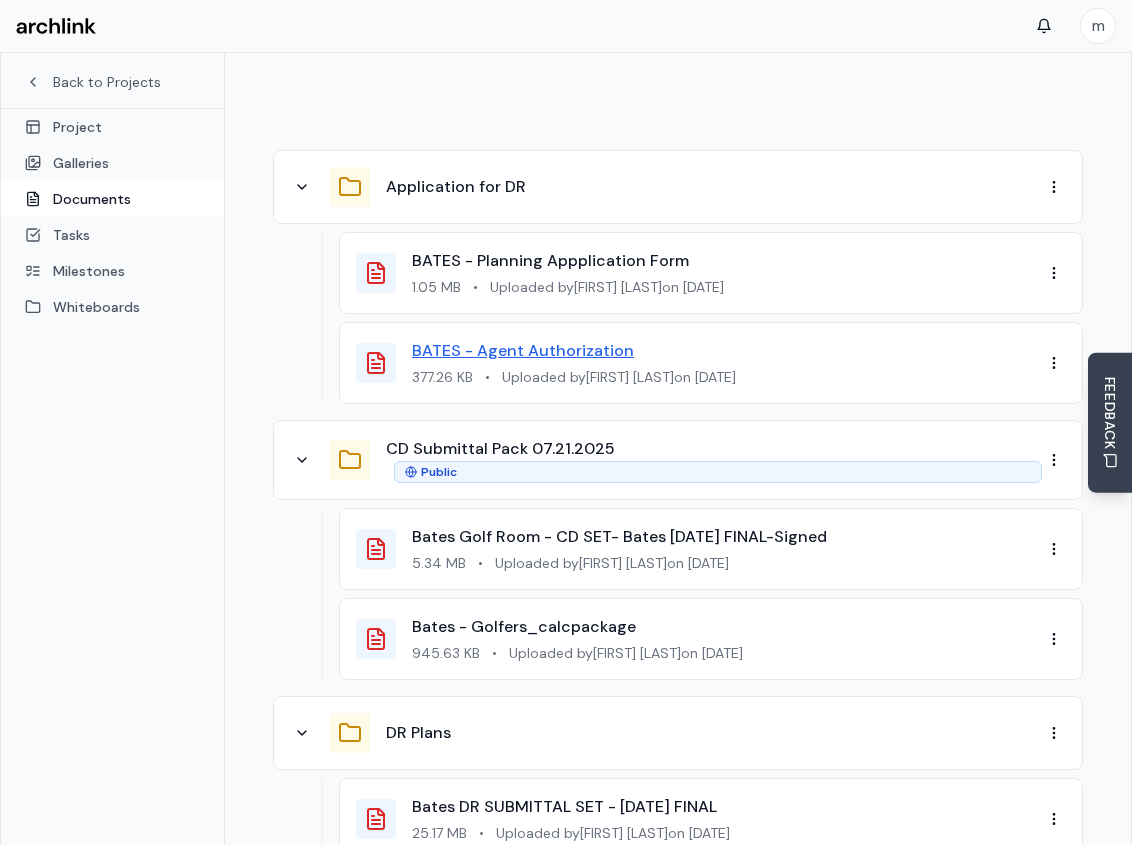 click on "BATES - Agent Authorization" at bounding box center (523, 350) 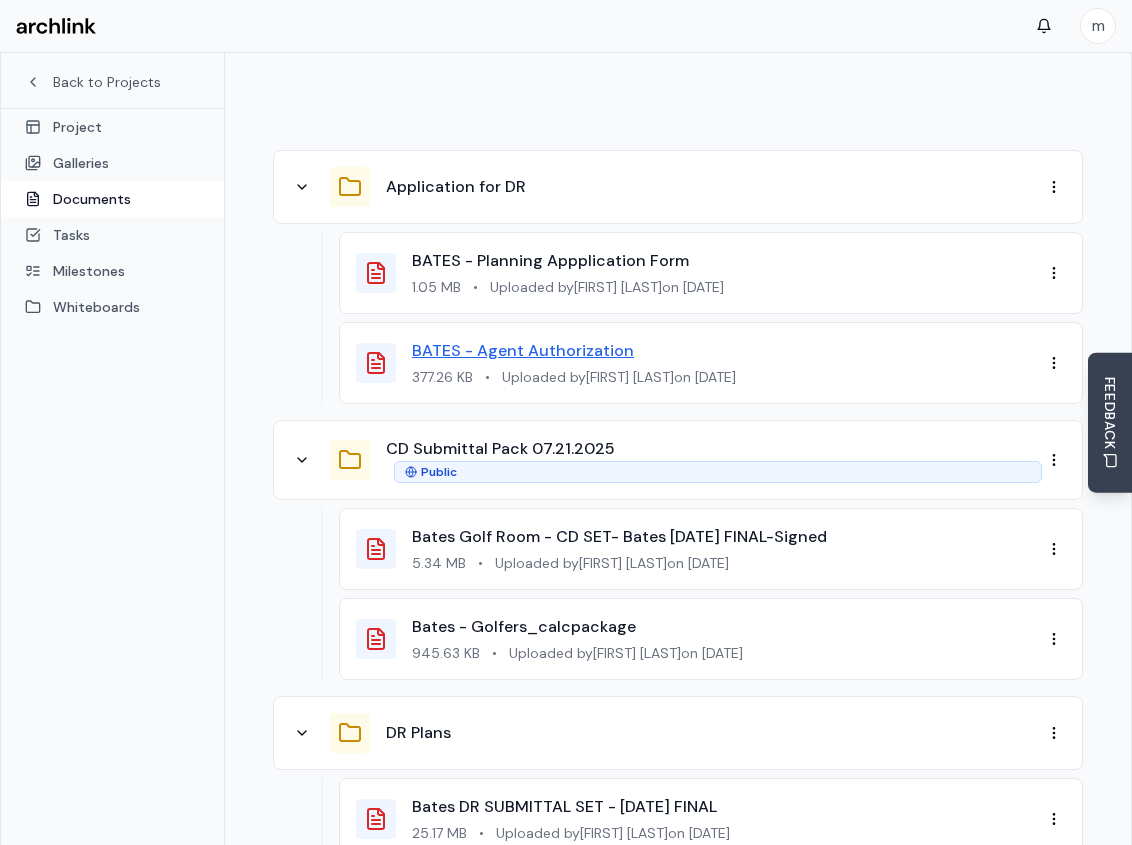 click on "BATES - Agent Authorization" at bounding box center [523, 350] 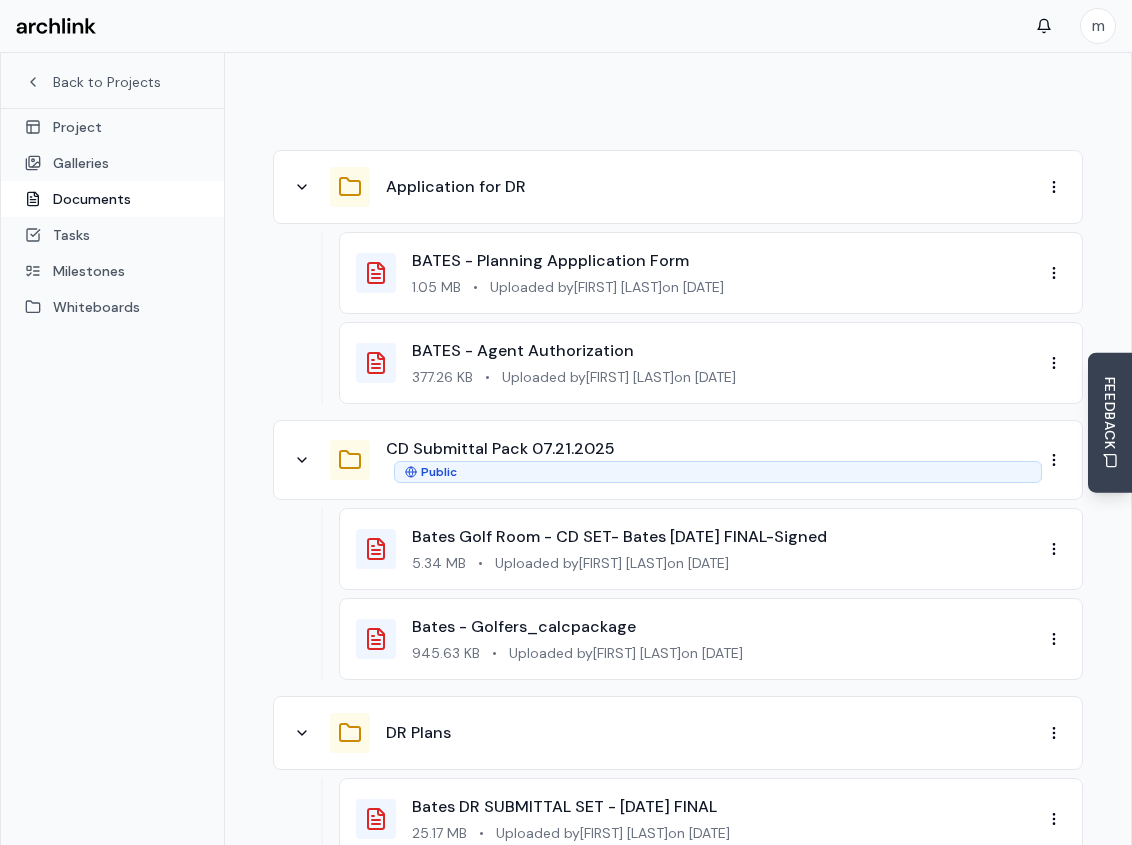 drag, startPoint x: 1049, startPoint y: 368, endPoint x: 1038, endPoint y: 351, distance: 20.248457 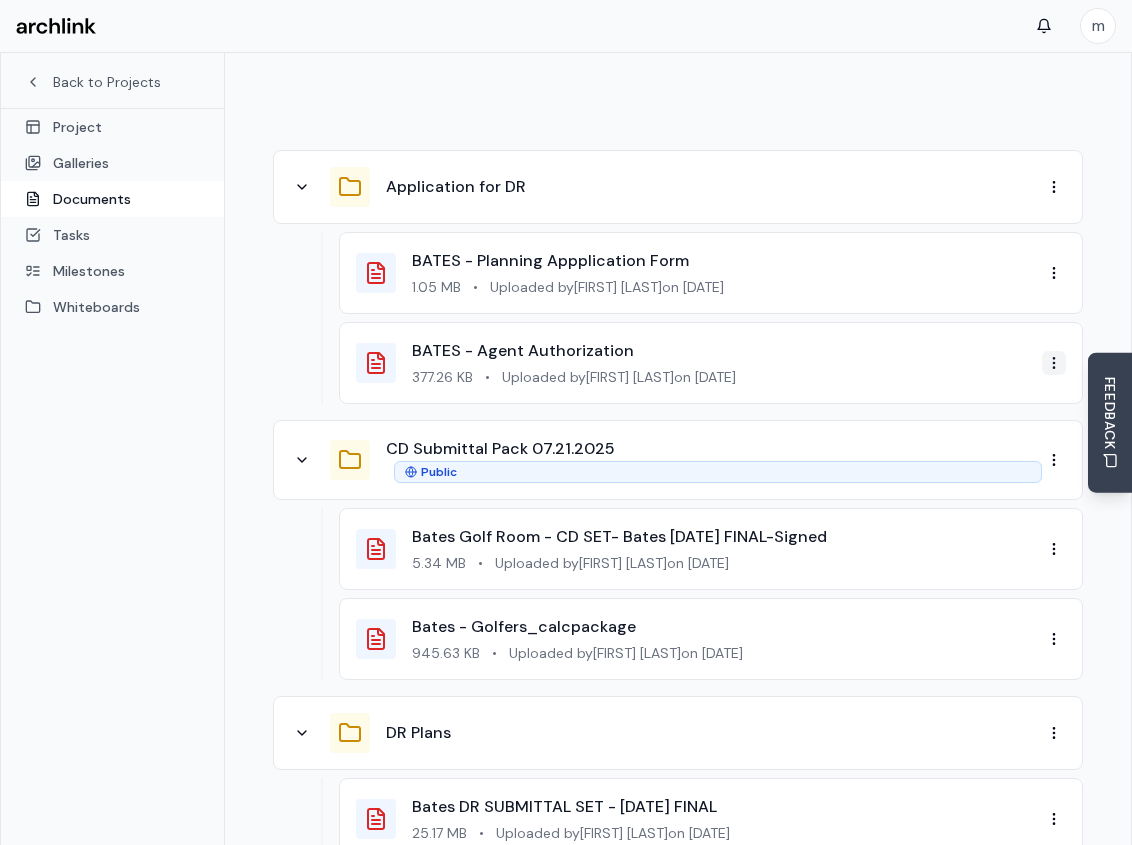 click on "m Back to Projects Project Galleries Documents Tasks Milestones Whiteboards Project 25019 Bates Stage Napa Hillside Design Review Status In Progress M K L Documents Upload Document New Folder AI Document Application for DR BATES - Planning Appplication Form 1.05 MB • Uploaded by  [FIRST] [LAST]  on   [MONTH]/[DATE]/[YEAR] BATES - Agent Authorization 377.26 KB • Uploaded by  [FIRST] [LAST]  on   [MONTH]/[DATE]/[YEAR] CD Submittal Pack [MONTH].[DATE].[YEAR] Public Bates Golf Room - CD SET- Bates [MONTH].[DATE].[YEAR] FINAL-Signed 5.34 MB • Uploaded by  [FIRST] [LAST]  on   [MONTH]/[DATE]/[YEAR] Bates - Golfers_calcpackage 945.63 KB • Uploaded by  [FIRST] [LAST]  on   [MONTH]/[DATE]/[YEAR] DR Plans Bates DR SUBMITTAL SET - [MONTH].[DATE].[YEAR] FINAL 25.17 MB • Uploaded by  [FIRST] [LAST]  on   [MONTH]/[DATE]/[YEAR] Project Description Letter BDG Project Description 194.62 KB • Uploaded by  [FIRST] [LAST]  on   [MONTH]/[DATE]/[YEAR]
To pick up a draggable item, press the space bar.
While dragging, use the arrow keys to move the item.
Press space again to drop the item in its new position, or press escape to cancel.
©" at bounding box center (566, 458) 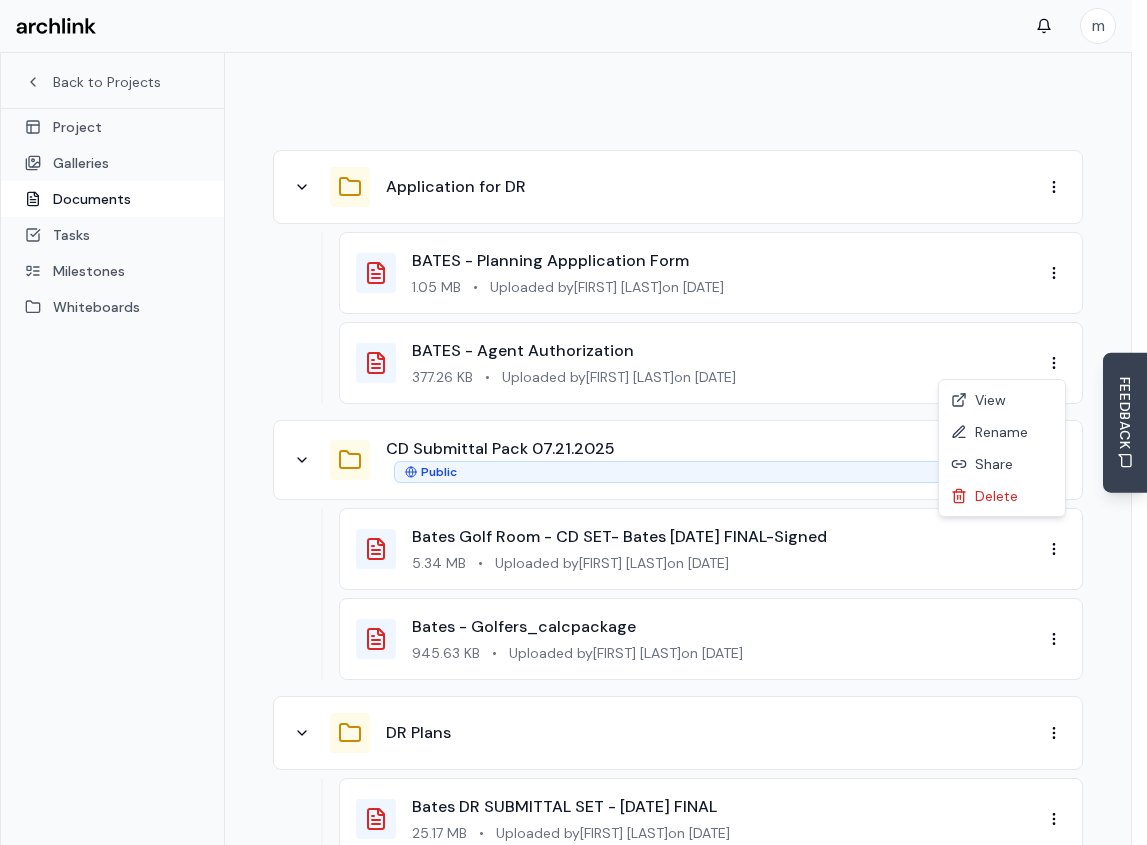 click on "m Back to Projects Project Galleries Documents Tasks Milestones Whiteboards Project 25019 Bates Stage Napa Hillside Design Review Status In Progress M K L Documents Upload Document New Folder AI Document Application for DR BATES - Planning Appplication Form 1.05 MB • Uploaded by  [FIRST] [LAST]  on   [MONTH]/[DATE]/[YEAR] BATES - Agent Authorization 377.26 KB • Uploaded by  [FIRST] [LAST]  on   [MONTH]/[DATE]/[YEAR] CD Submittal Pack [MONTH].[DATE].[YEAR] Public Bates Golf Room - CD SET- Bates [MONTH].[DATE].[YEAR] FINAL-Signed 5.34 MB • Uploaded by  [FIRST] [LAST]  on   [MONTH]/[DATE]/[YEAR] Bates - Golfers_calcpackage 945.63 KB • Uploaded by  [FIRST] [LAST]  on   [MONTH]/[DATE]/[YEAR] DR Plans Bates DR SUBMITTAL SET - [MONTH].[DATE].[YEAR] FINAL 25.17 MB • Uploaded by  [FIRST] [LAST]  on   [MONTH]/[DATE]/[YEAR] Project Description Letter BDG Project Description 194.62 KB • Uploaded by  [FIRST] [LAST]  on   [MONTH]/[DATE]/[YEAR]
To pick up a draggable item, press the space bar.
While dragging, use the arrow keys to move the item.
Press space again to drop the item in its new position, or press escape to cancel.
©" at bounding box center [573, 458] 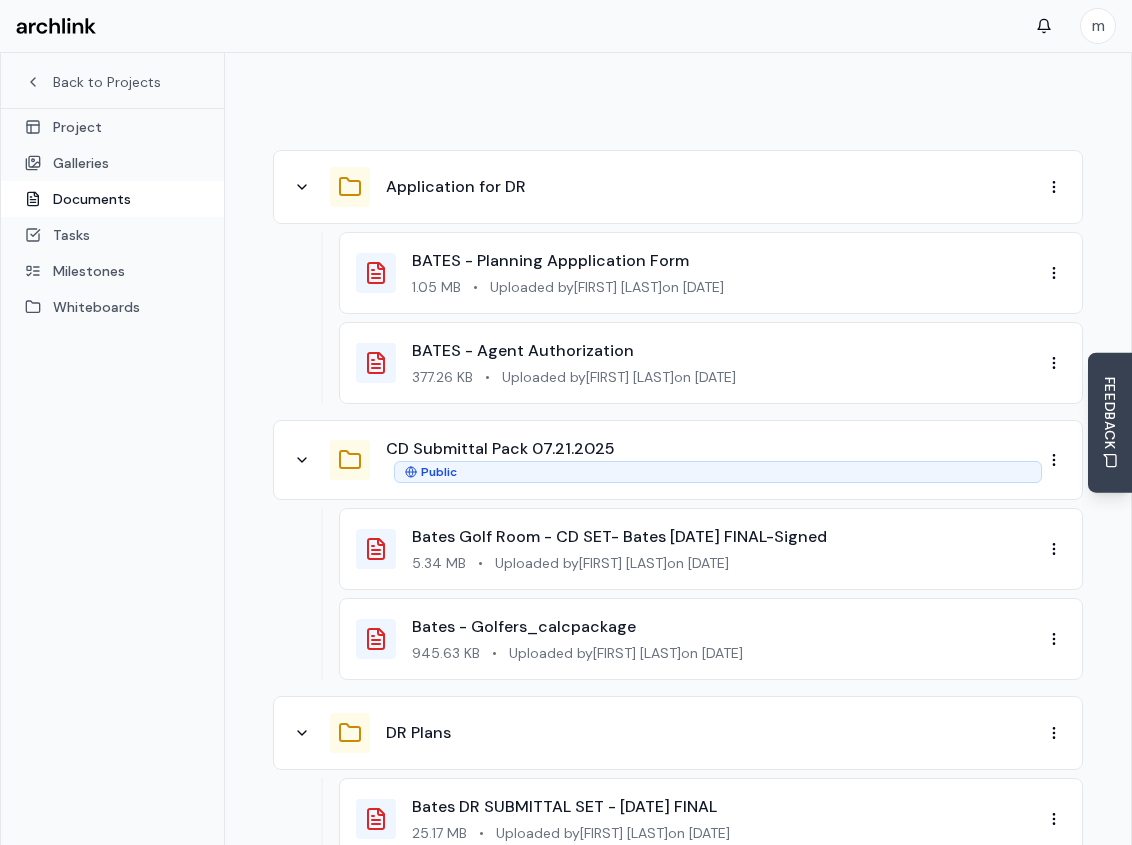 drag, startPoint x: 371, startPoint y: 459, endPoint x: 355, endPoint y: 474, distance: 21.931713 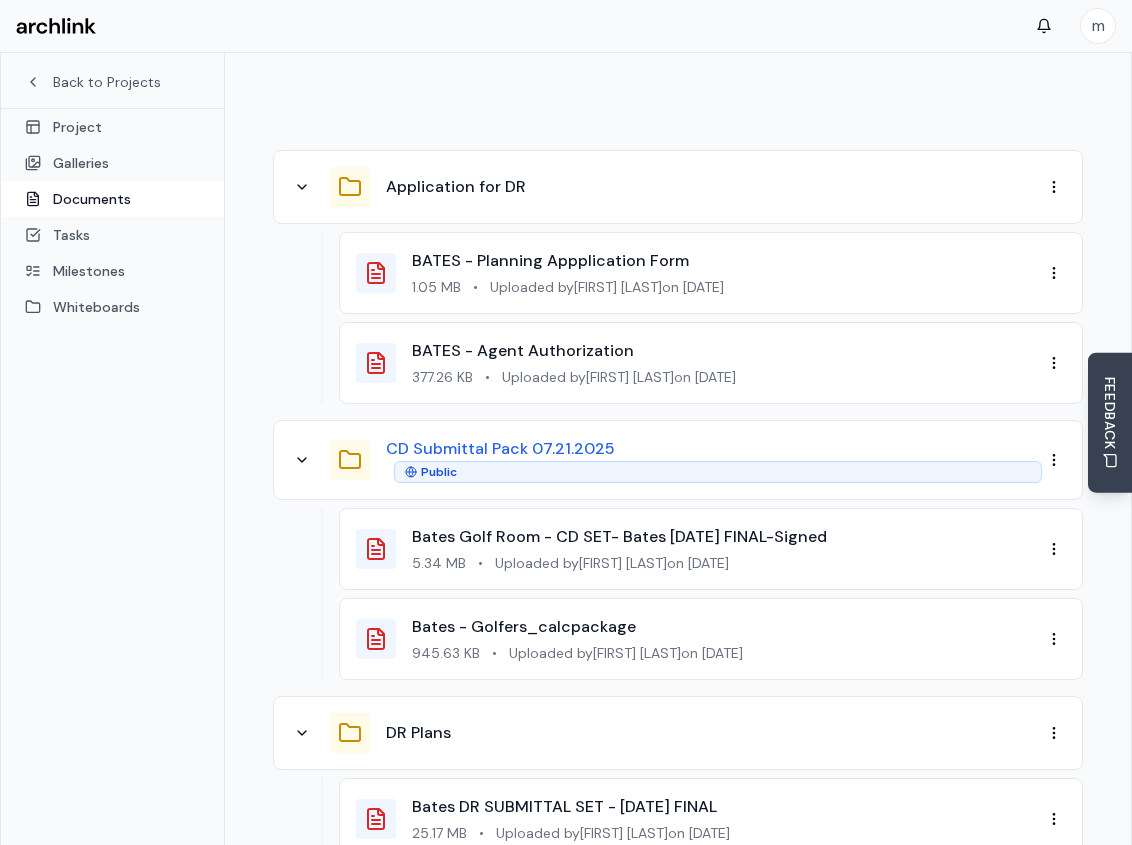 click on "CD Submittal Pack [MONTH].[DATE].[YEAR]" at bounding box center [500, 449] 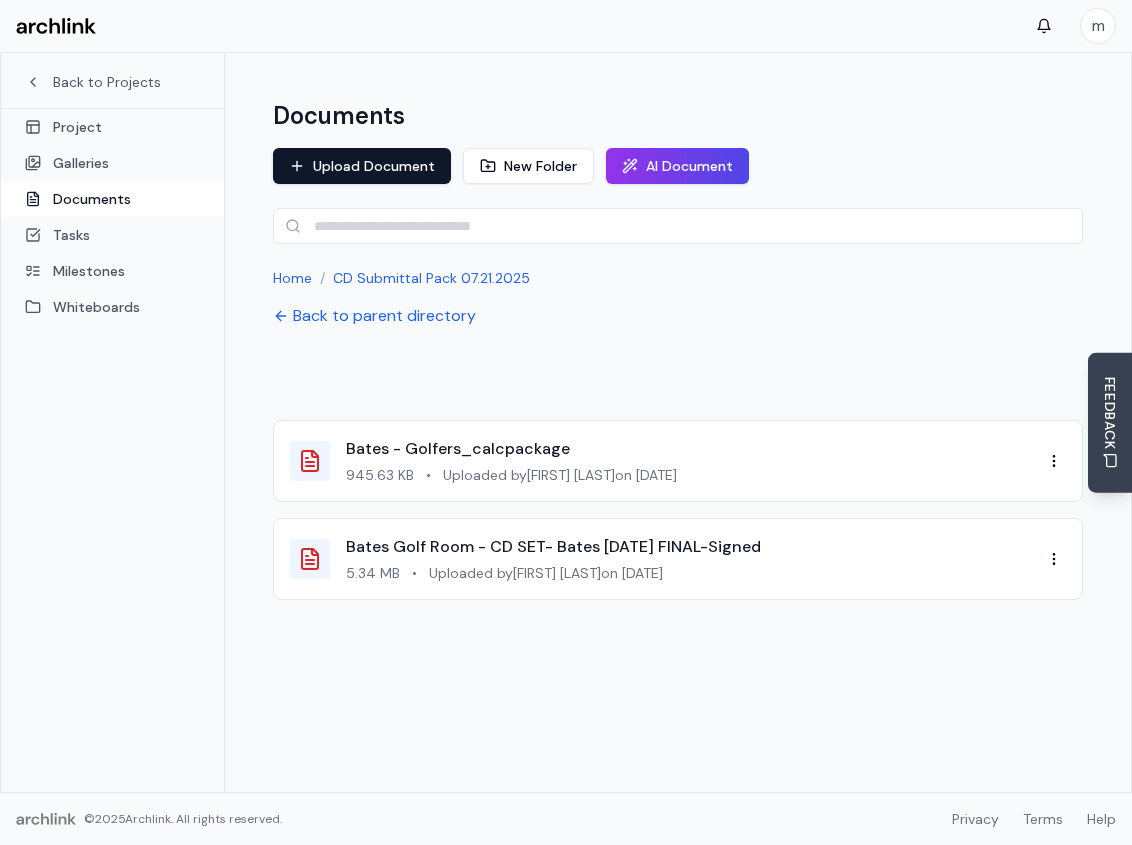 scroll, scrollTop: 0, scrollLeft: 0, axis: both 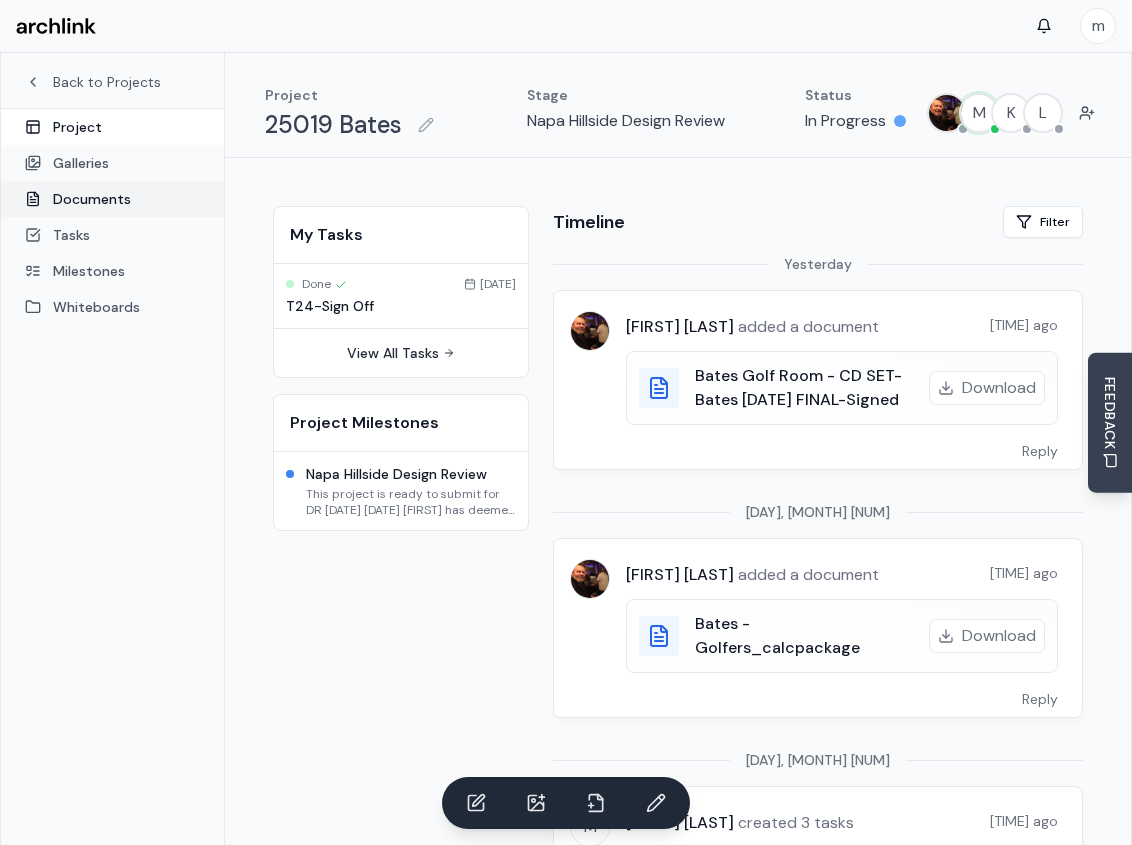 click on "Documents" at bounding box center [112, 199] 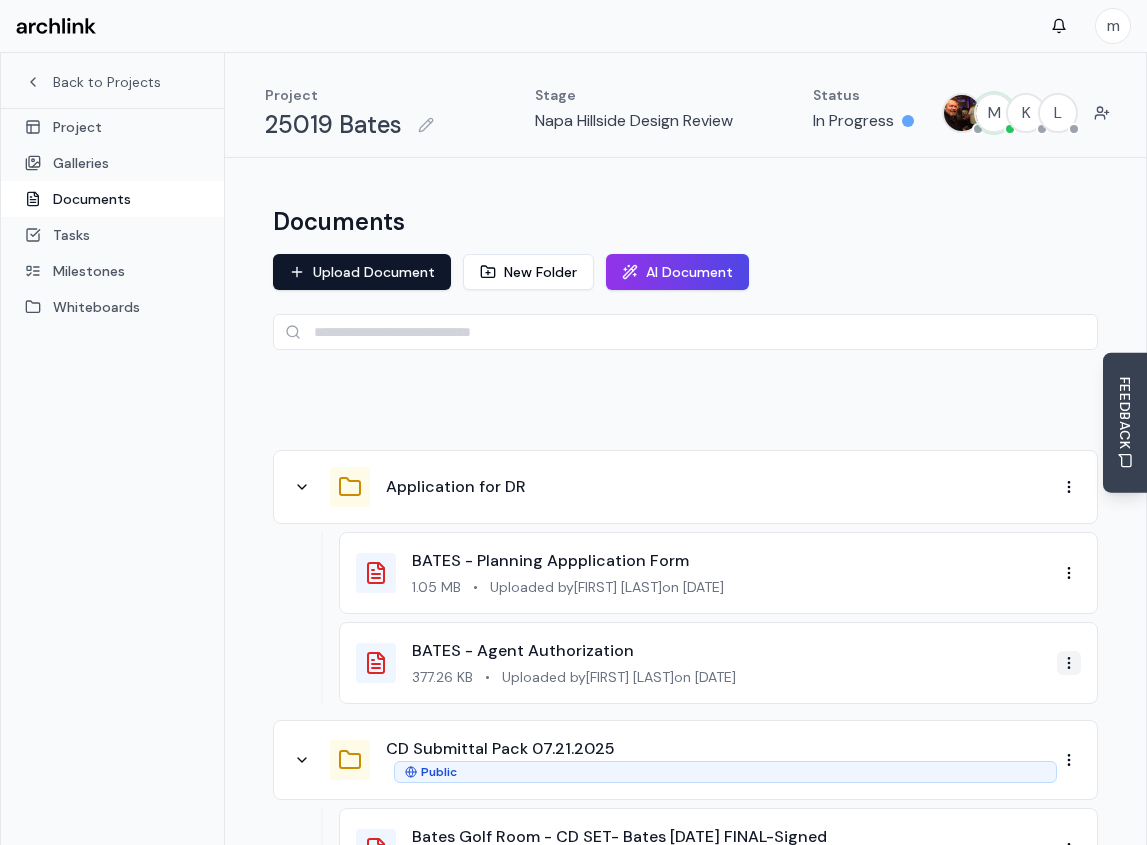 click on "m Back to Projects Project Galleries Documents Tasks Milestones Whiteboards Project 25019 Bates Stage Napa Hillside Design Review Status In Progress M K L Documents Upload Document New Folder AI Document Application for DR BATES - Planning Appplication Form 1.05 MB • Uploaded by  [FIRST] [LAST]  on   [MONTH]/[DATE]/[YEAR] BATES - Agent Authorization 377.26 KB • Uploaded by  [FIRST] [LAST]  on   [MONTH]/[DATE]/[YEAR] CD Submittal Pack [MONTH].[DATE].[YEAR] Public Bates Golf Room - CD SET- Bates [MONTH].[DATE].[YEAR] FINAL-Signed 5.34 MB • Uploaded by  [FIRST] [LAST]  on   [MONTH]/[DATE]/[YEAR] Bates - Golfers_calcpackage 945.63 KB • Uploaded by  [FIRST] [LAST]  on   [MONTH]/[DATE]/[YEAR] DR Plans Bates DR SUBMITTAL SET - [MONTH].[DATE].[YEAR] FINAL 25.17 MB • Uploaded by  [FIRST] [LAST]  on   [MONTH]/[DATE]/[YEAR] Project Description Letter BDG Project Description 194.62 KB • Uploaded by  [FIRST] [LAST]  on   [MONTH]/[DATE]/[YEAR]
To pick up a draggable item, press the space bar.
While dragging, use the arrow keys to move the item.
Press space again to drop the item in its new position, or press escape to cancel.
©" at bounding box center [573, 758] 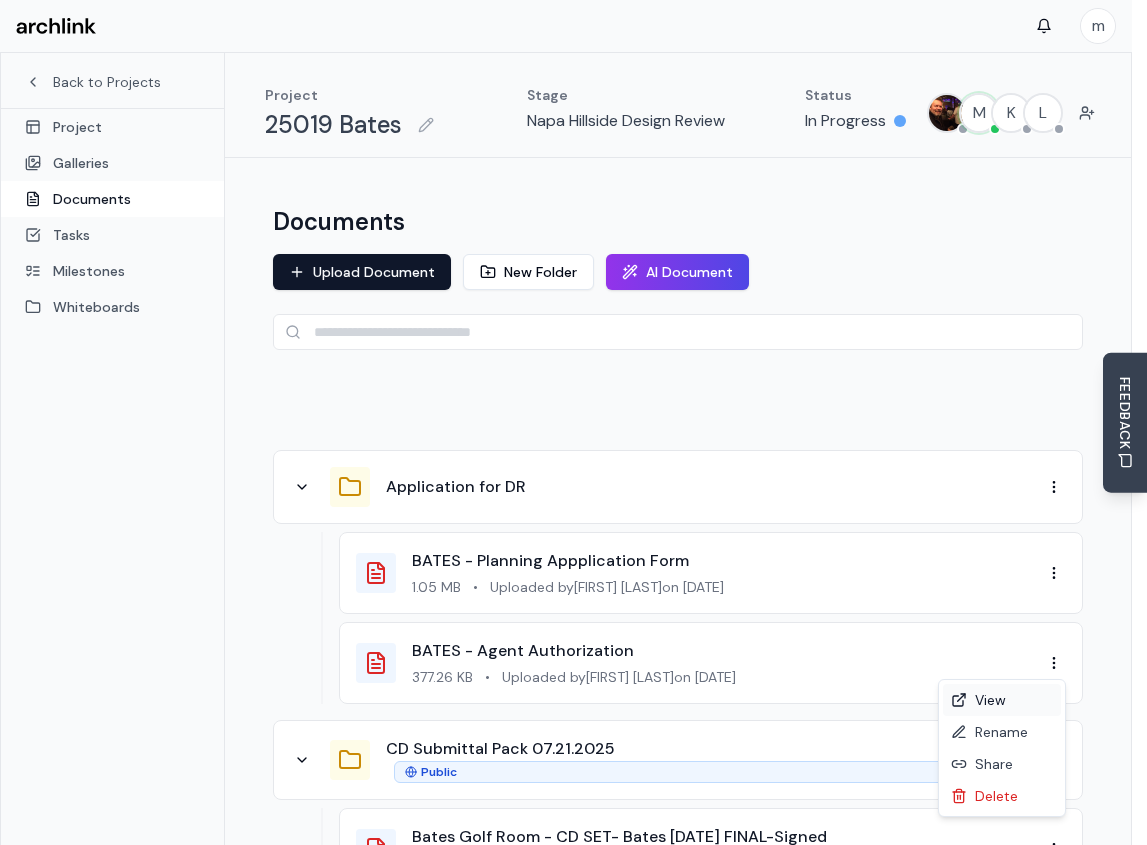 click on "View" at bounding box center [1002, 700] 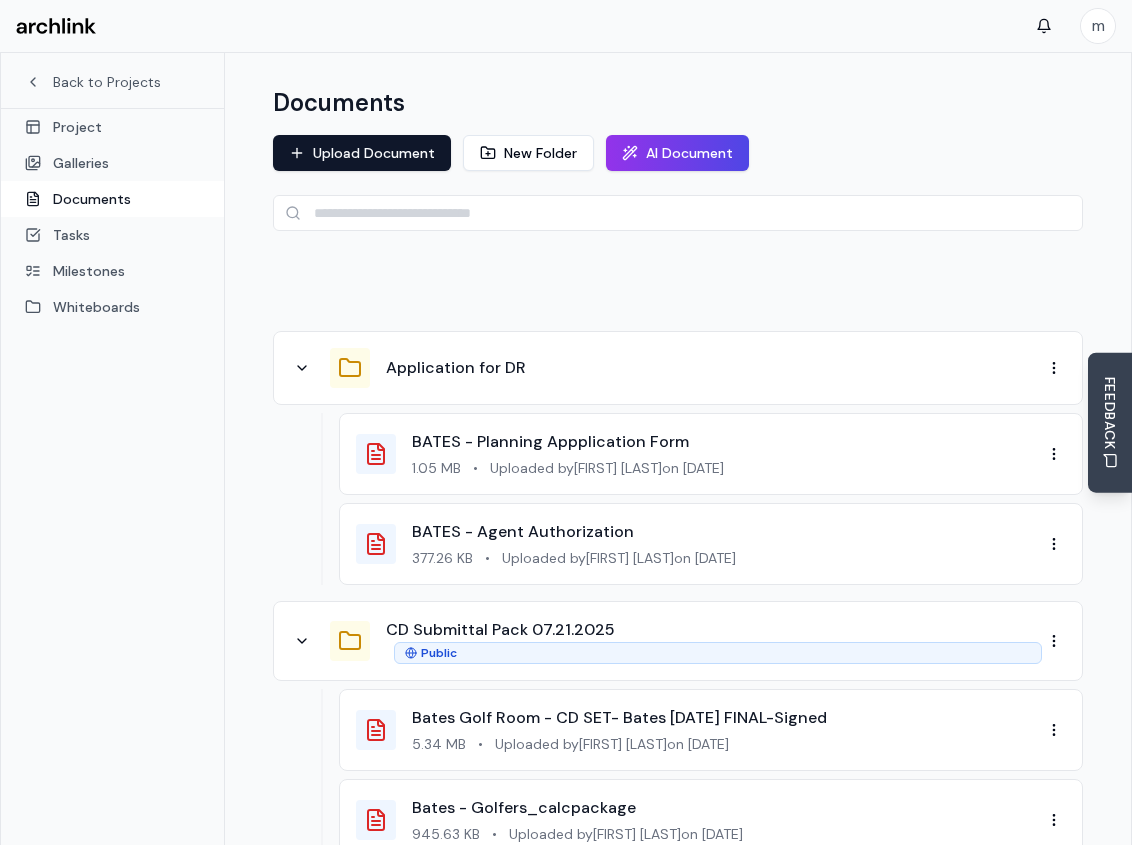 scroll, scrollTop: 300, scrollLeft: 0, axis: vertical 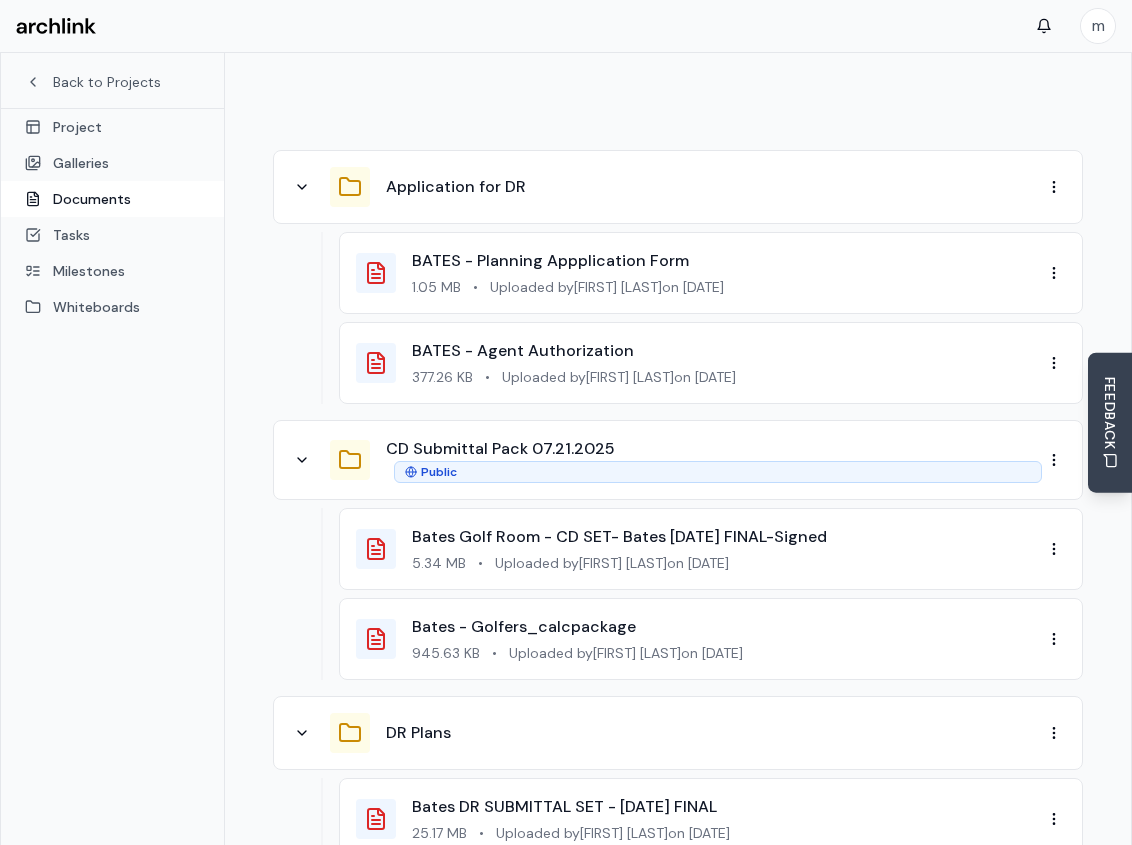 click on "CD Submittal Pack 07.21.2025 Public" at bounding box center (678, 460) 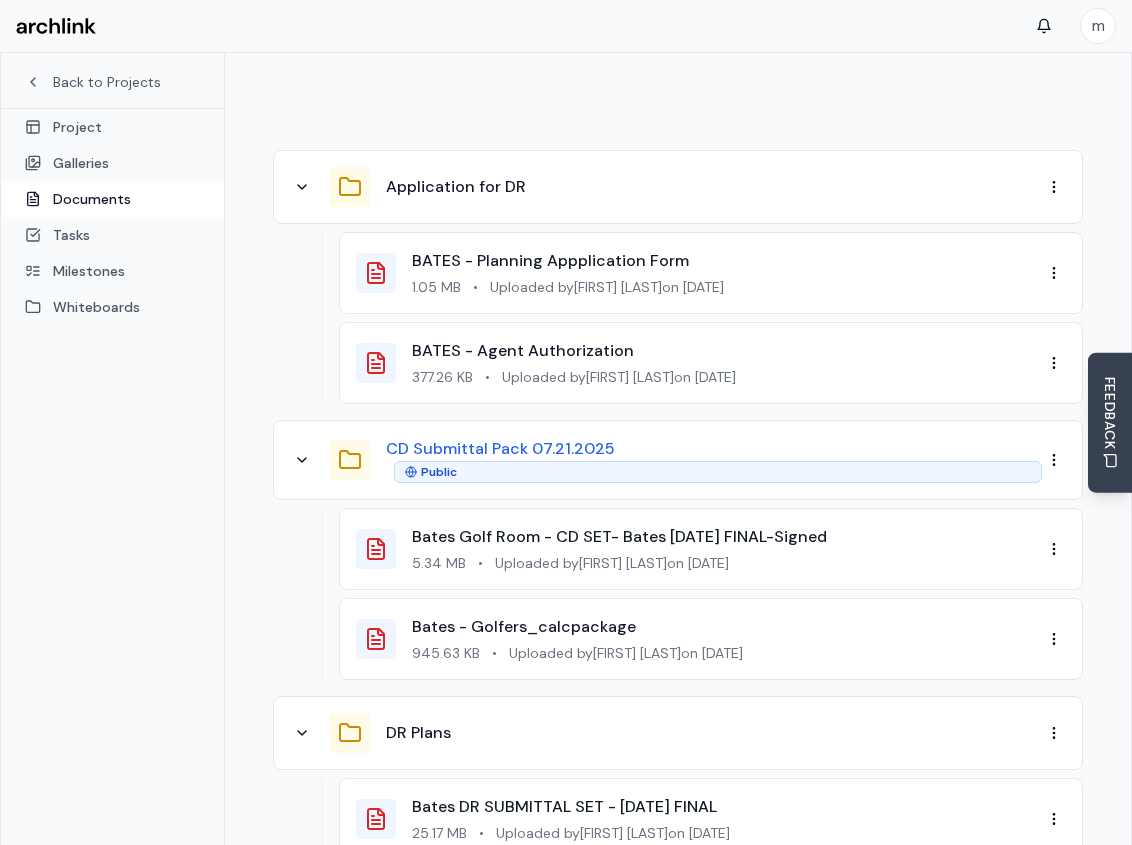 click on "CD Submittal Pack [MONTH].[DATE].[YEAR]" at bounding box center (500, 449) 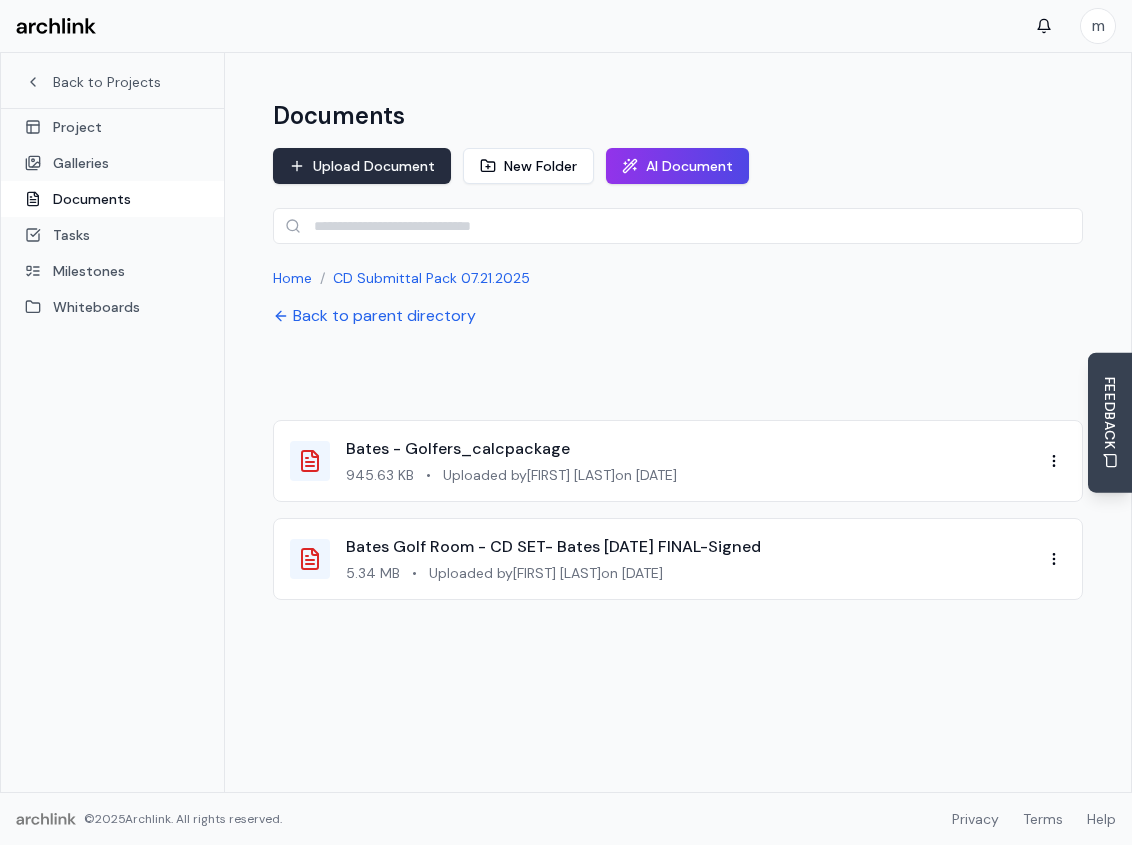 click on "Upload Document" at bounding box center (362, 166) 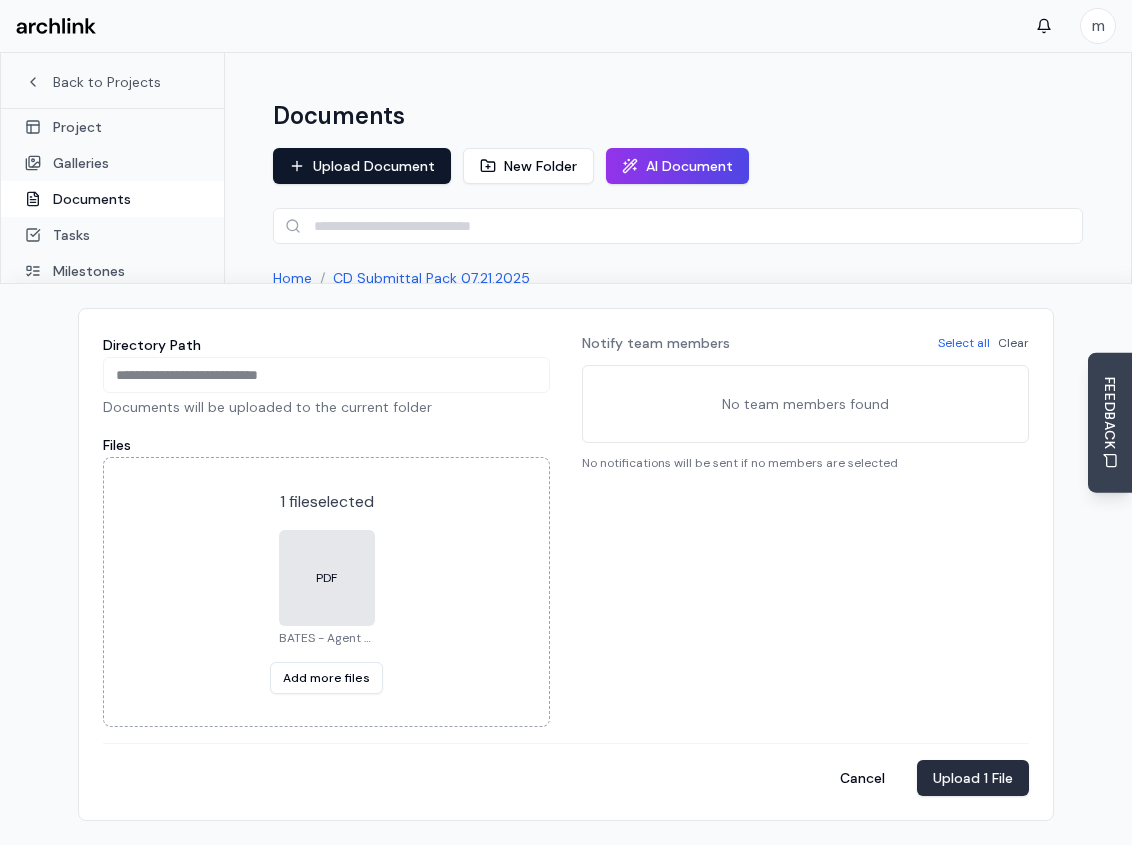 click on "Upload 1 File" at bounding box center [973, 778] 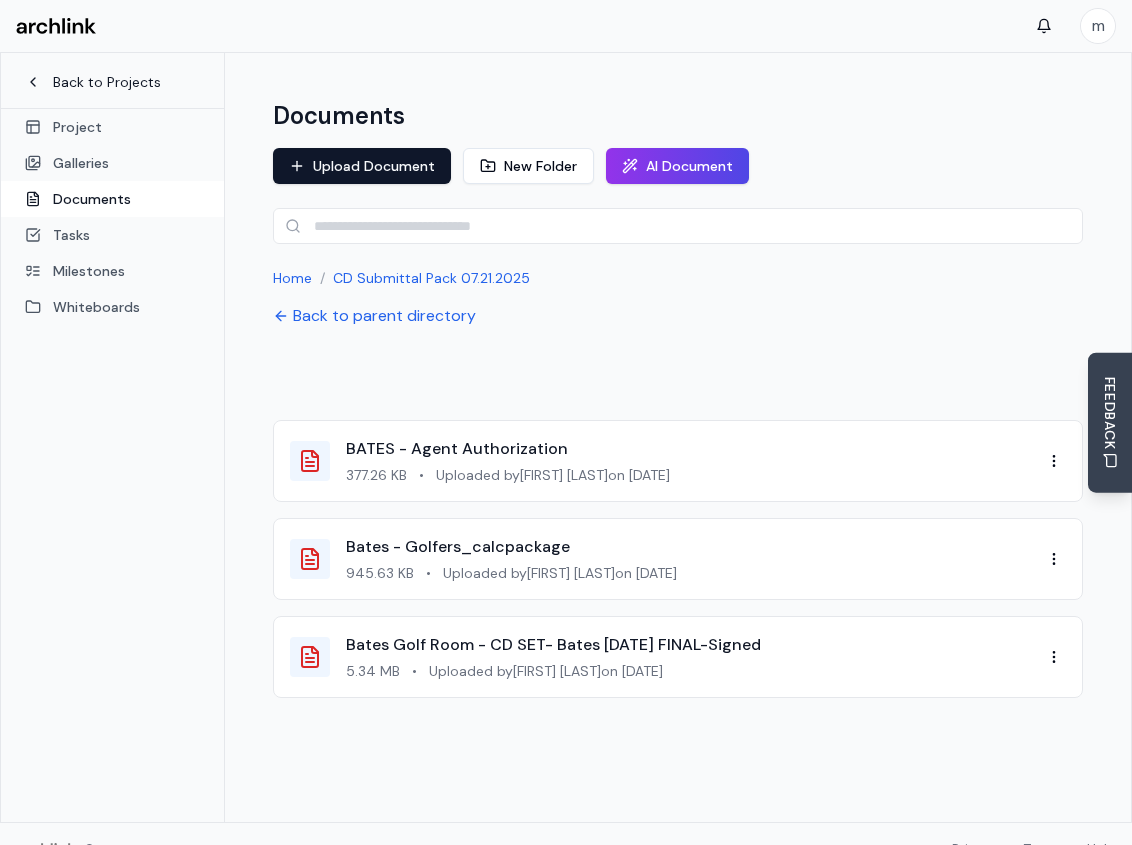 click on "Back to Projects" at bounding box center [112, 82] 